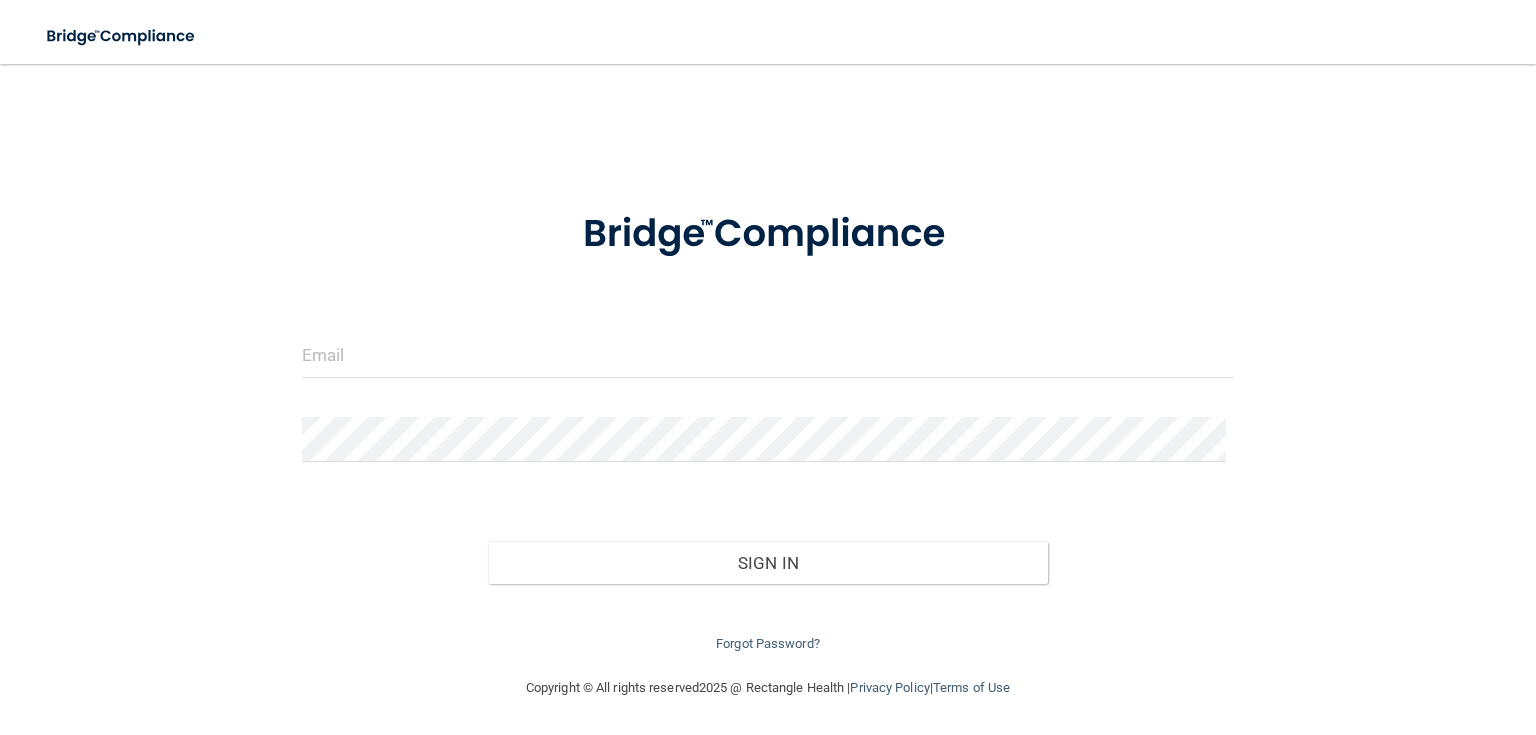scroll, scrollTop: 0, scrollLeft: 0, axis: both 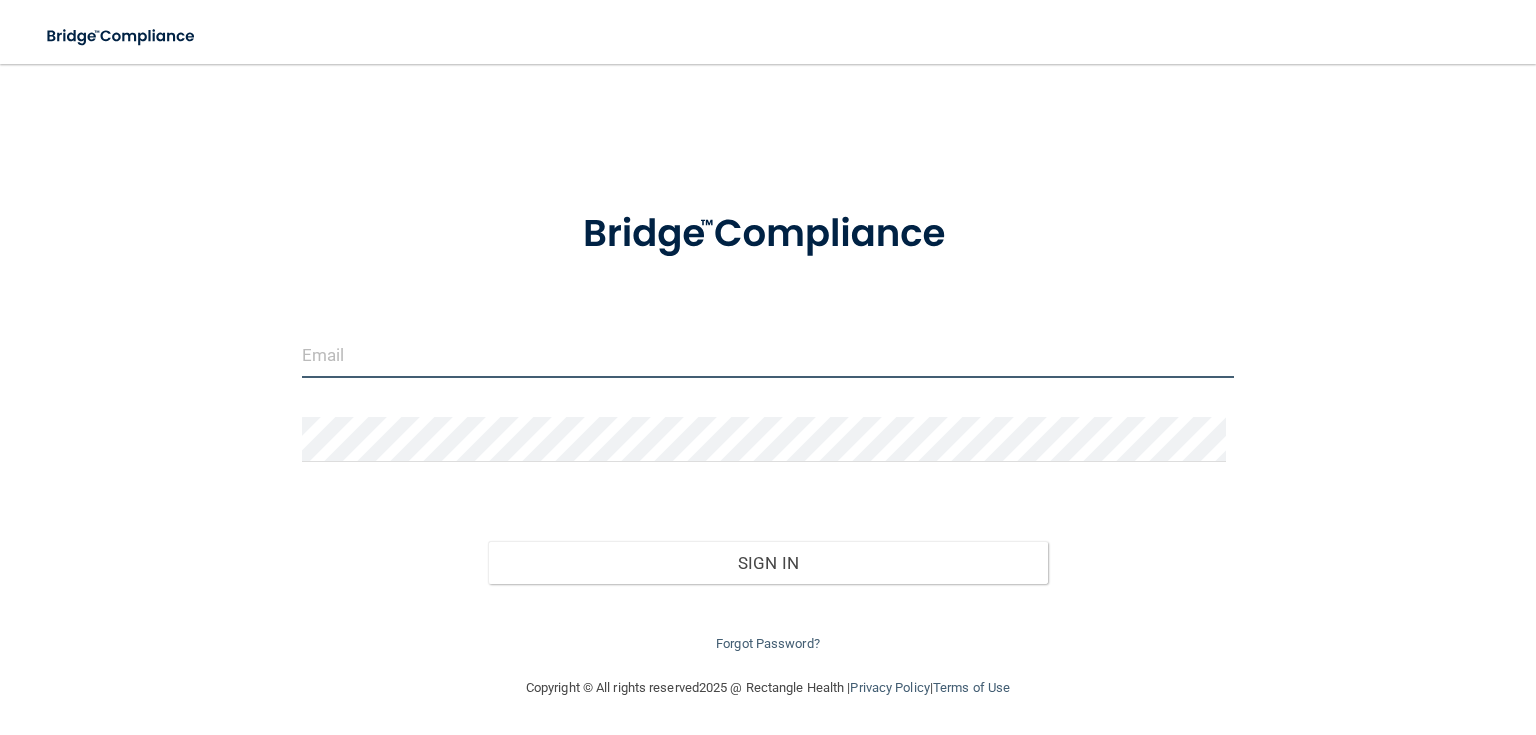 type on "[EMAIL]" 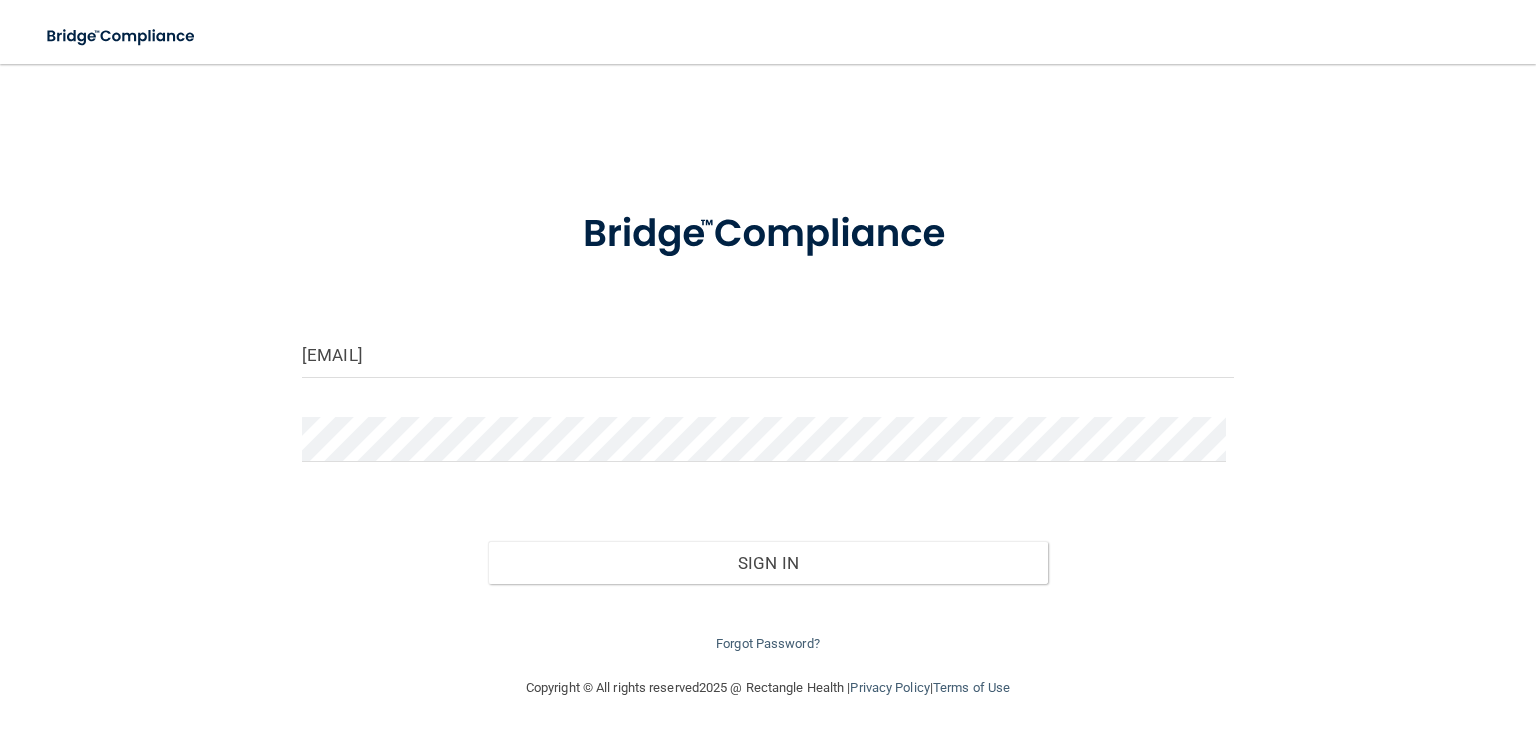 click on "Forgot Password?" at bounding box center [768, 620] 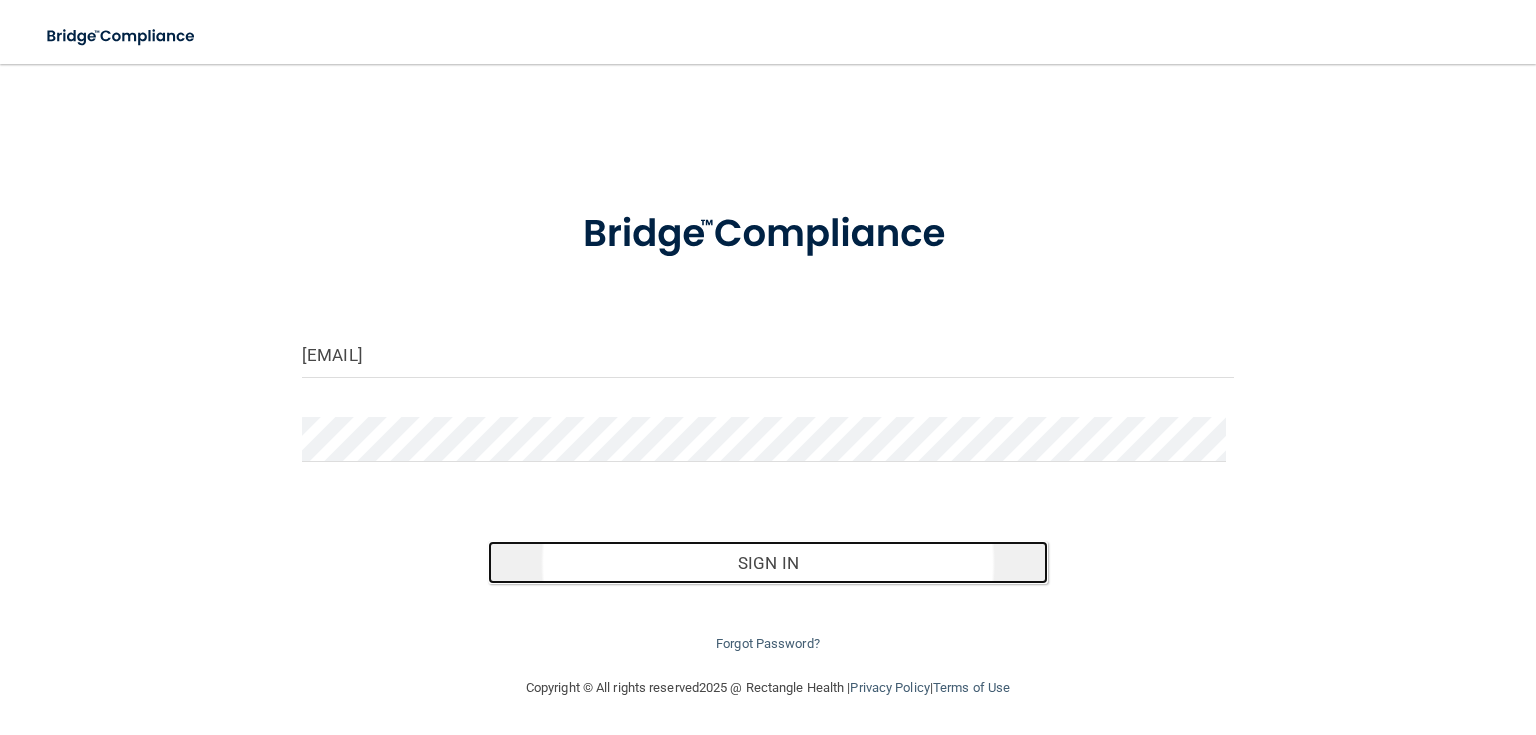 click on "Sign In" at bounding box center [767, 563] 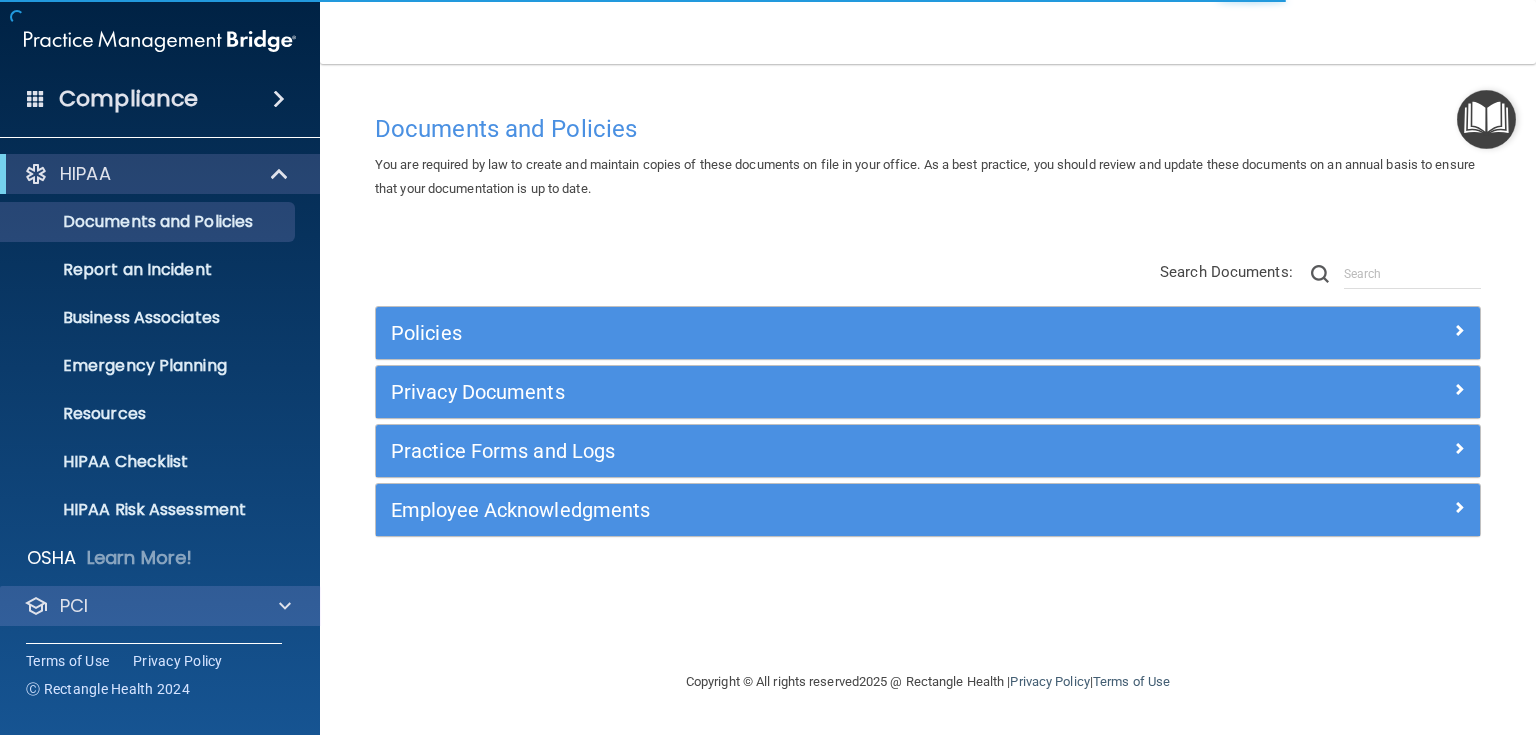 click on "PCI" at bounding box center [160, 606] 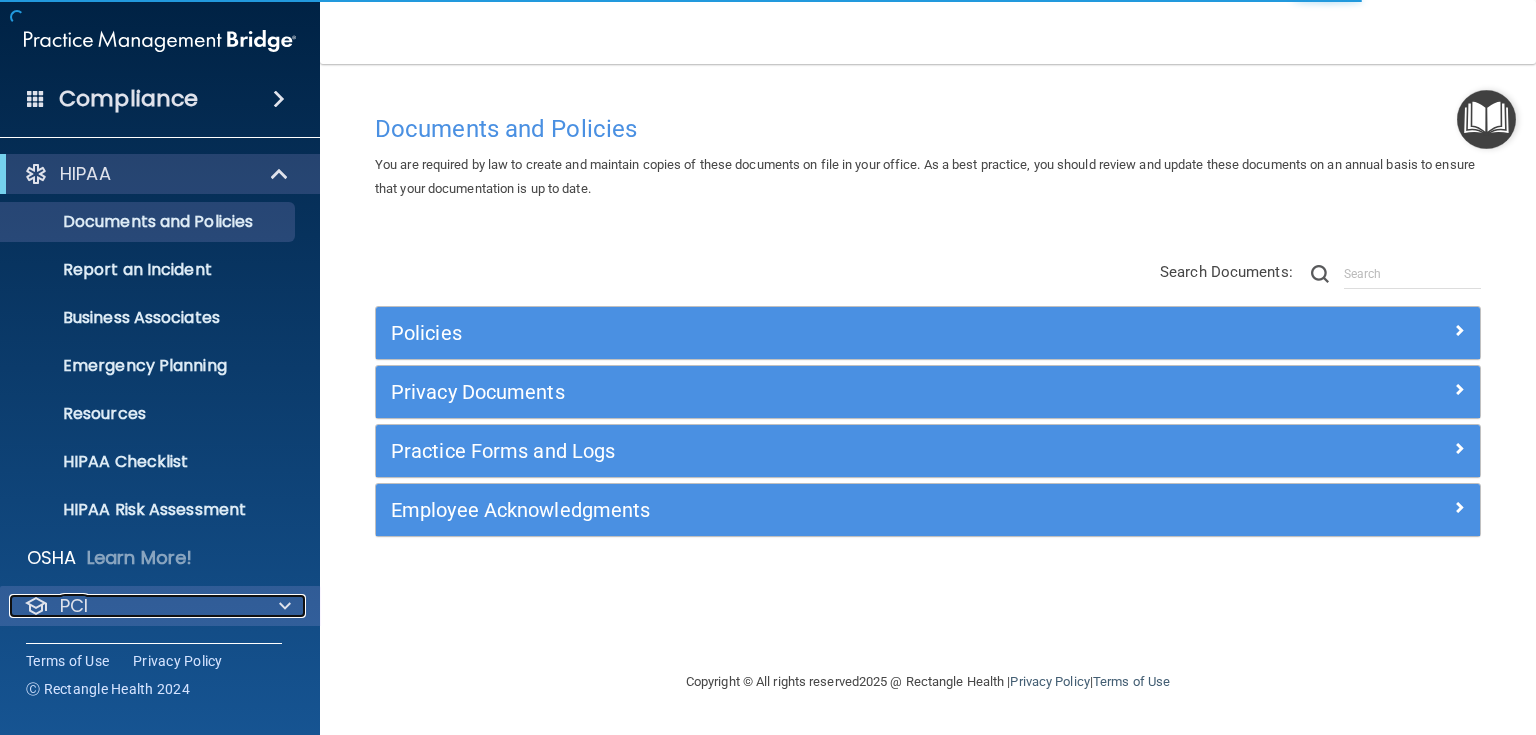 click on "PCI" at bounding box center (133, 606) 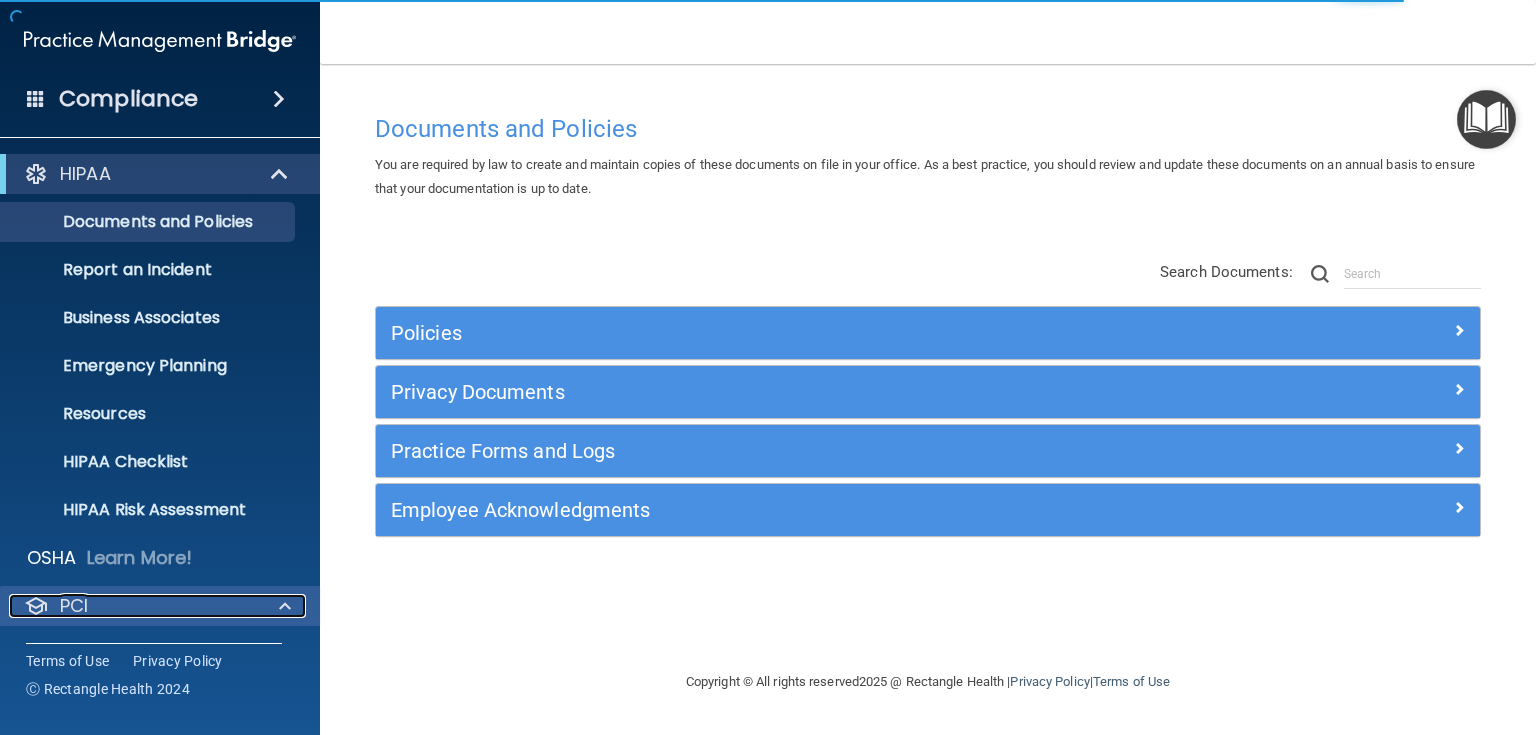 click at bounding box center (285, 606) 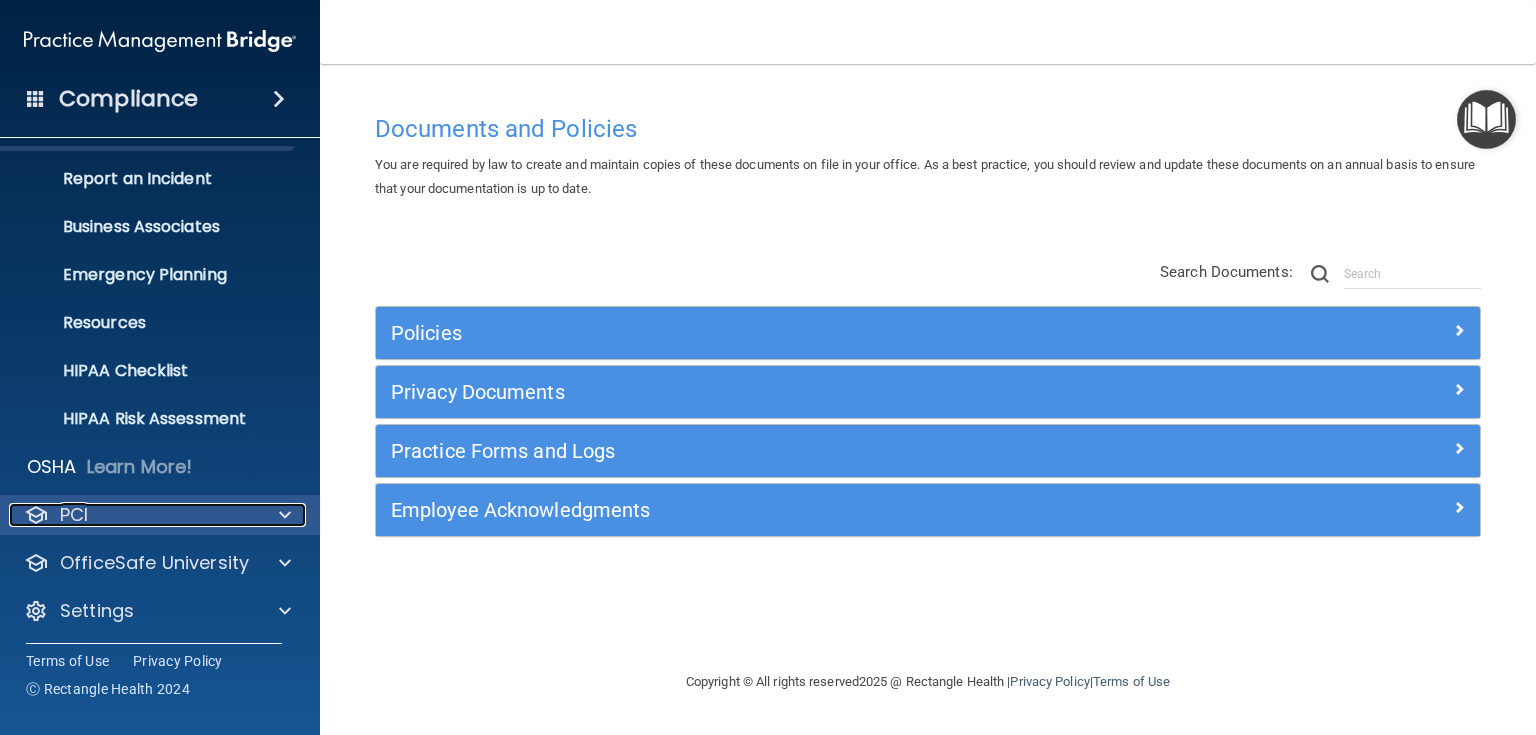 scroll, scrollTop: 94, scrollLeft: 0, axis: vertical 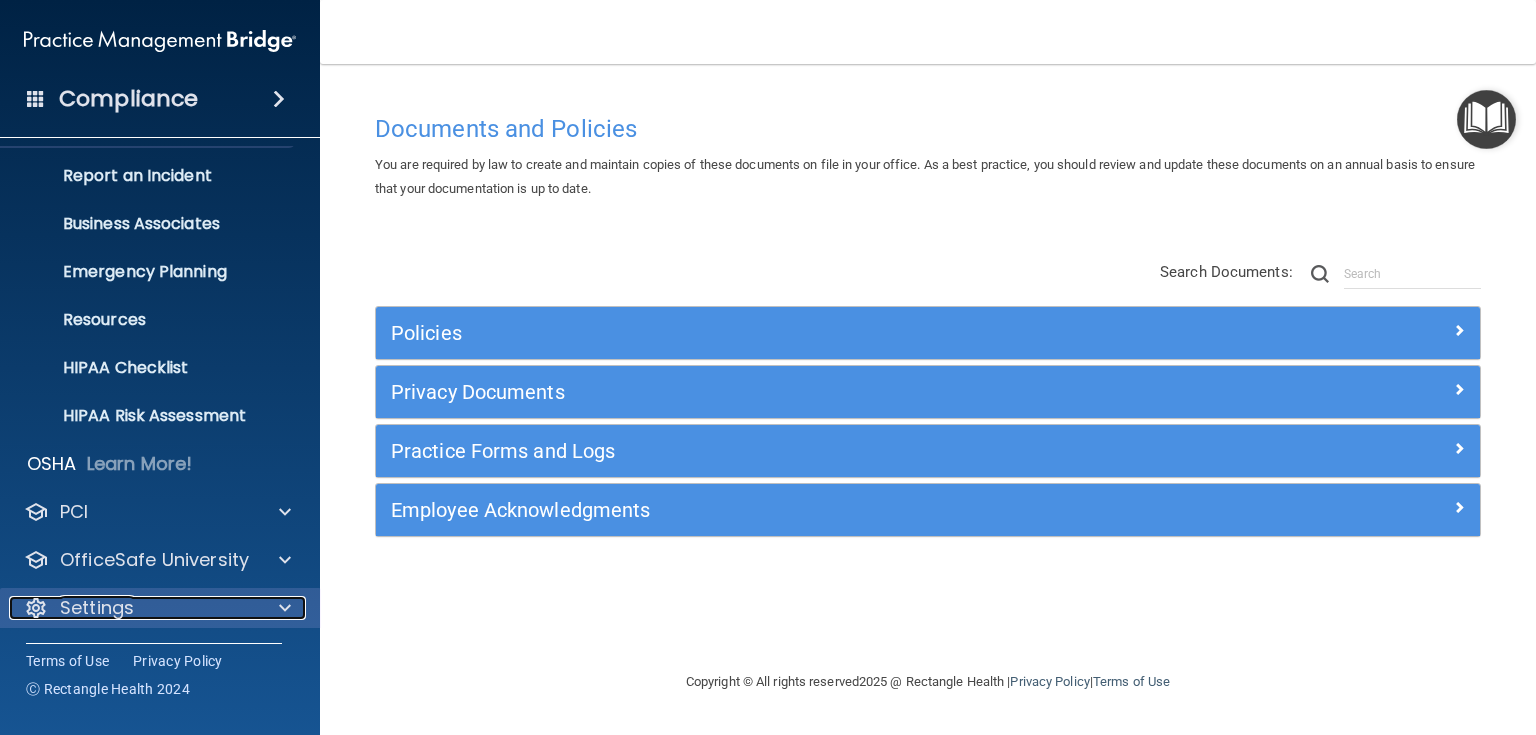 click on "Settings" at bounding box center (133, 608) 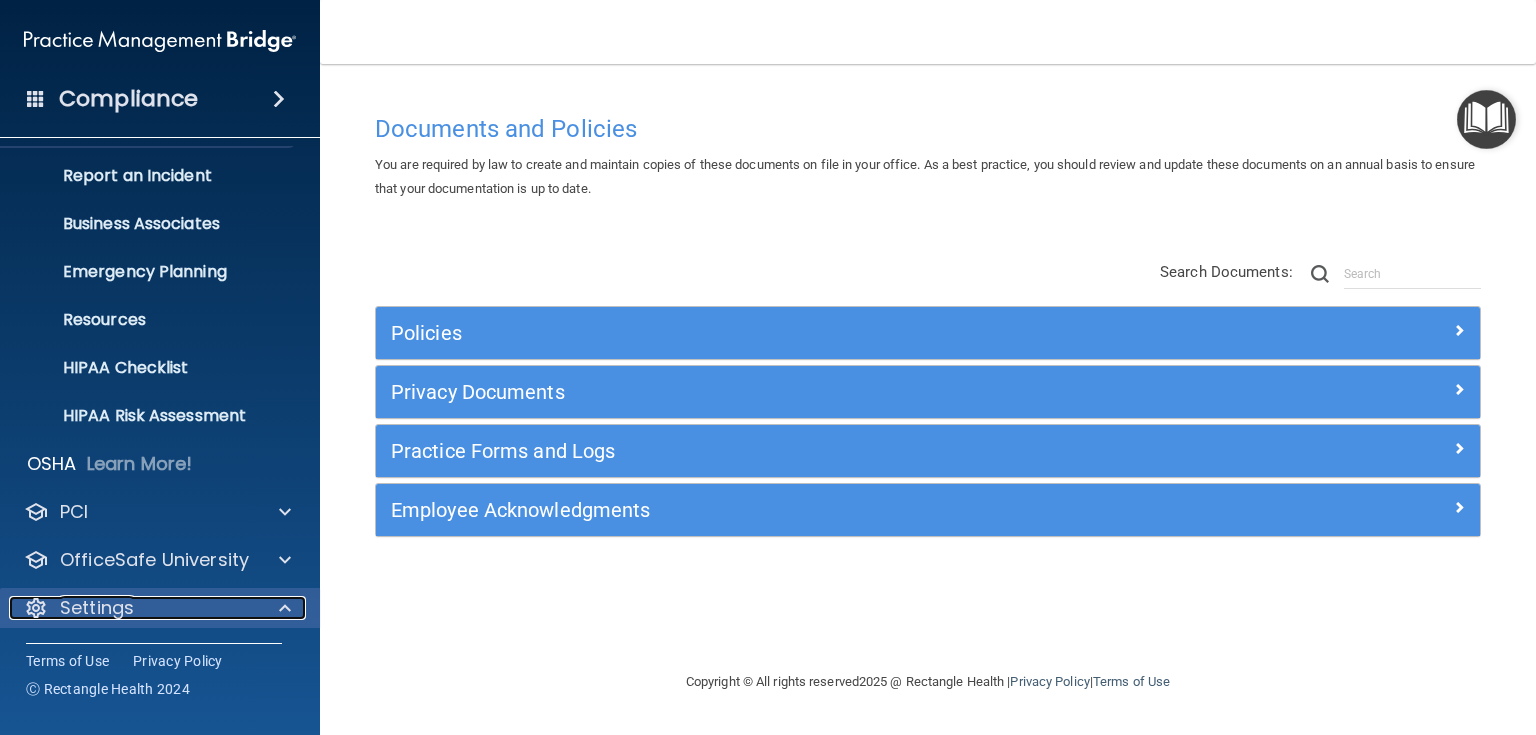 click on "Settings" at bounding box center (133, 608) 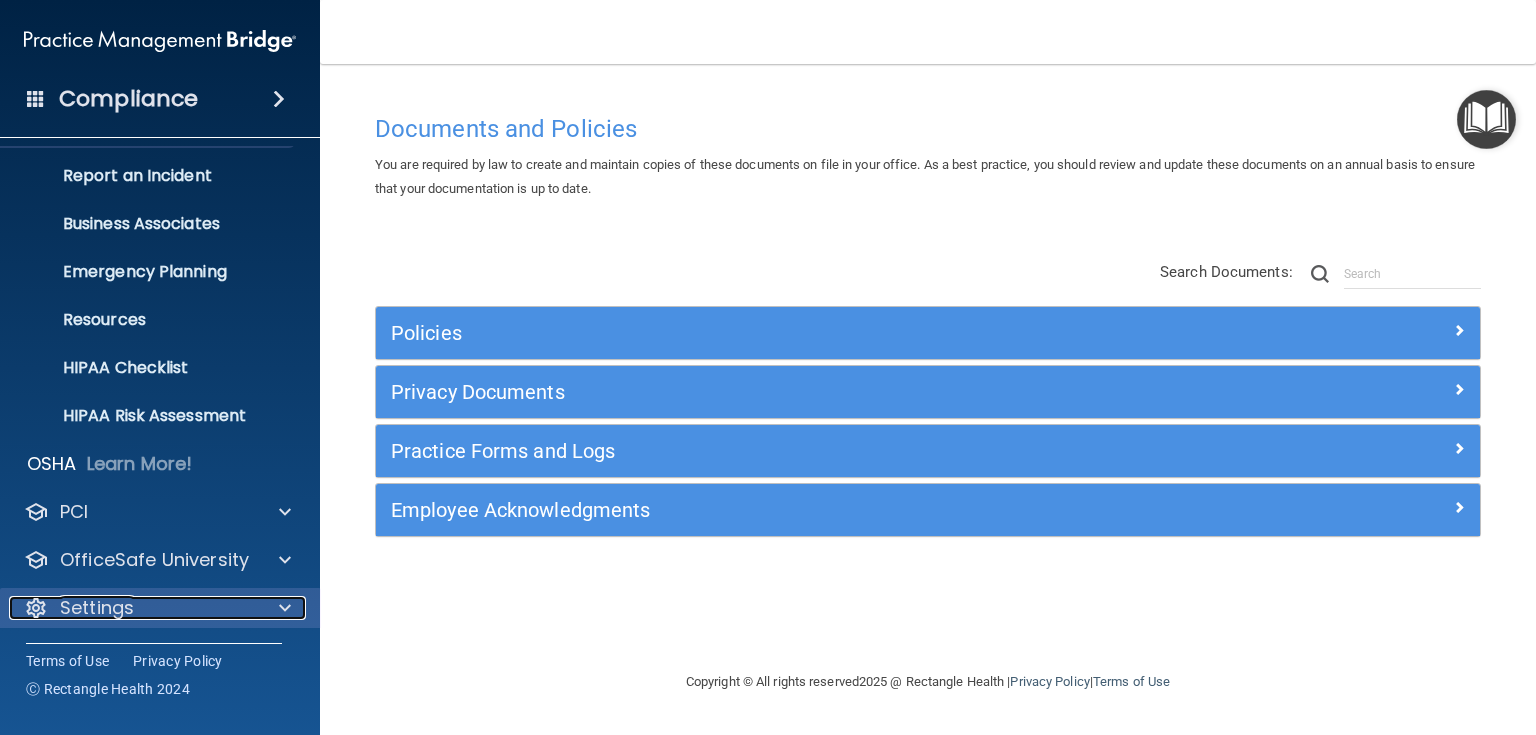 click at bounding box center (285, 608) 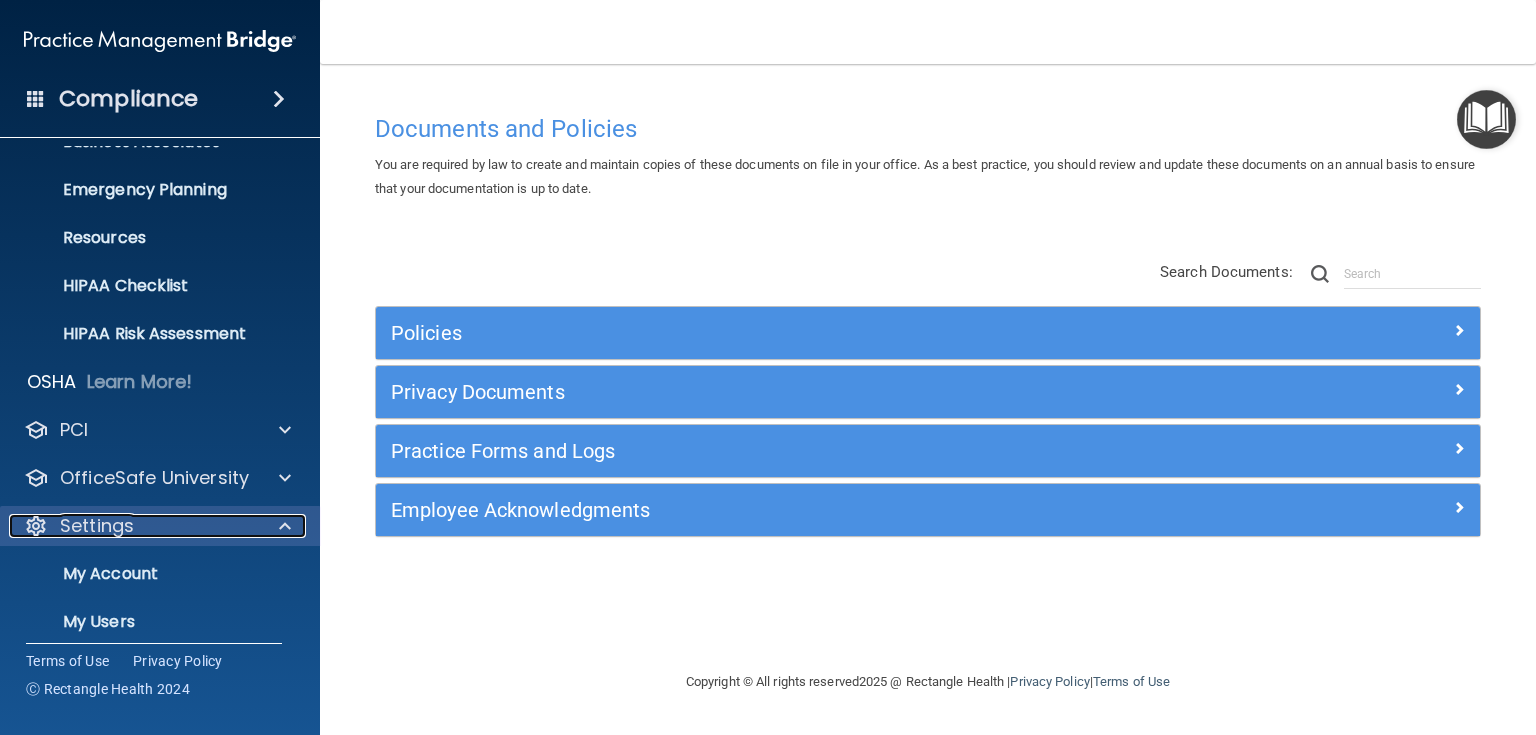 scroll, scrollTop: 254, scrollLeft: 0, axis: vertical 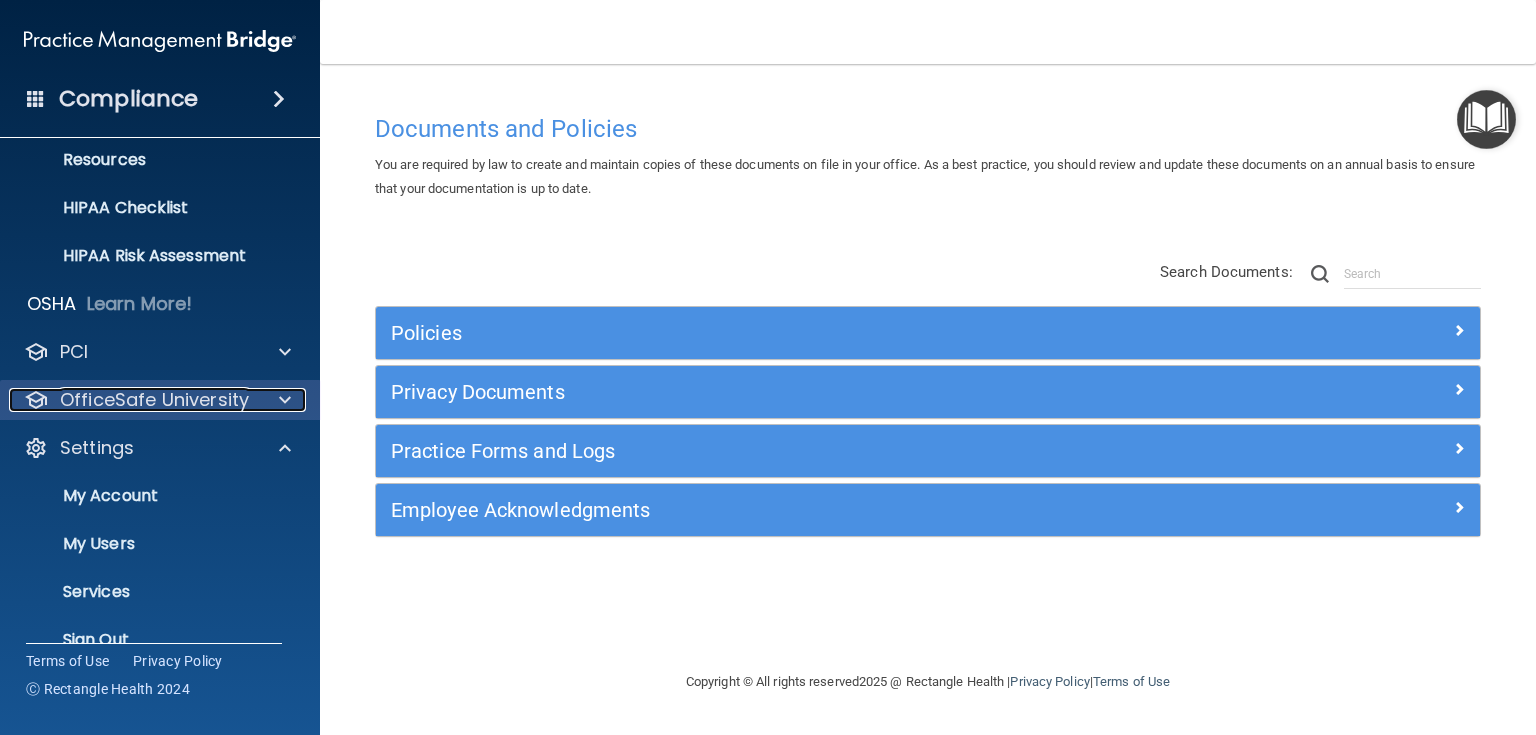 click at bounding box center [282, 400] 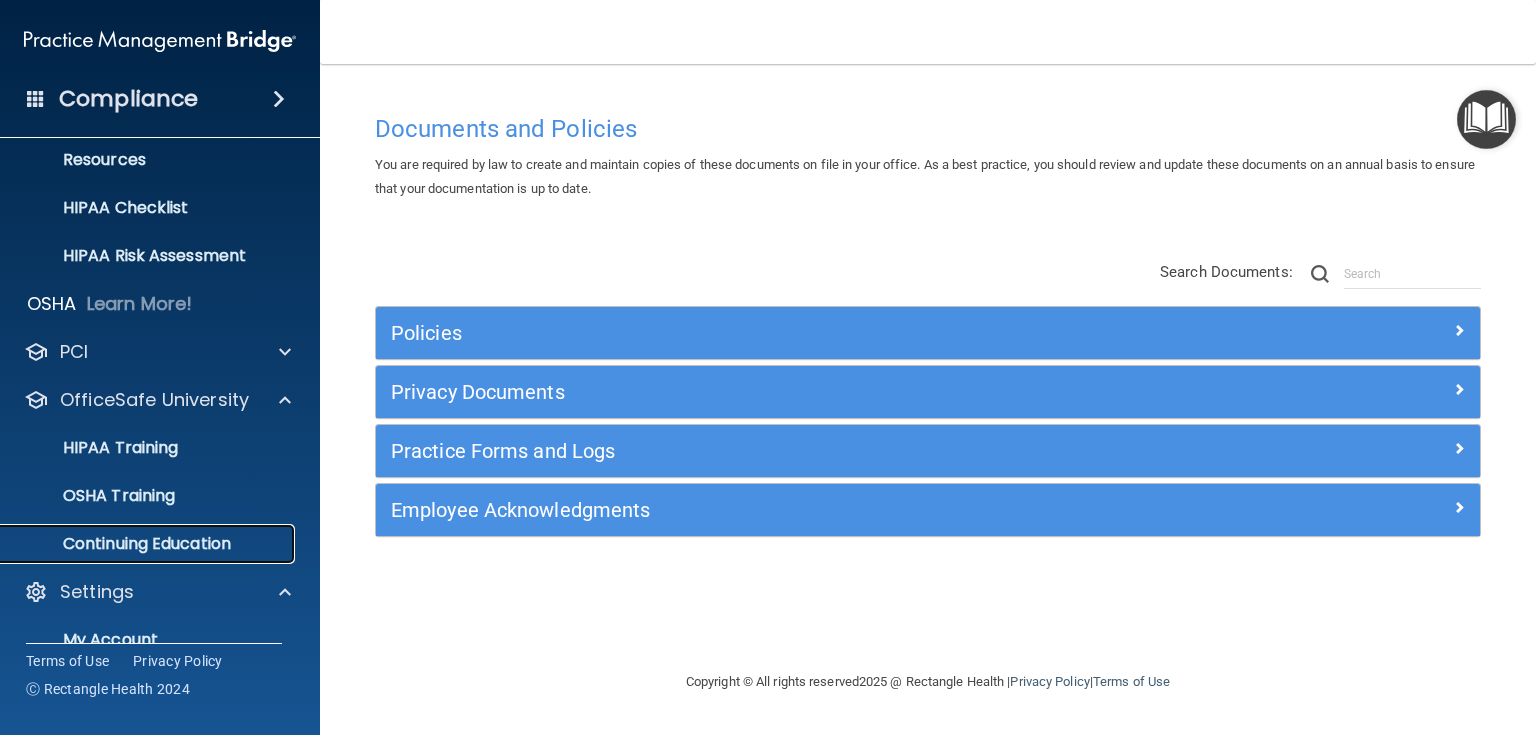click on "Continuing Education" at bounding box center (149, 544) 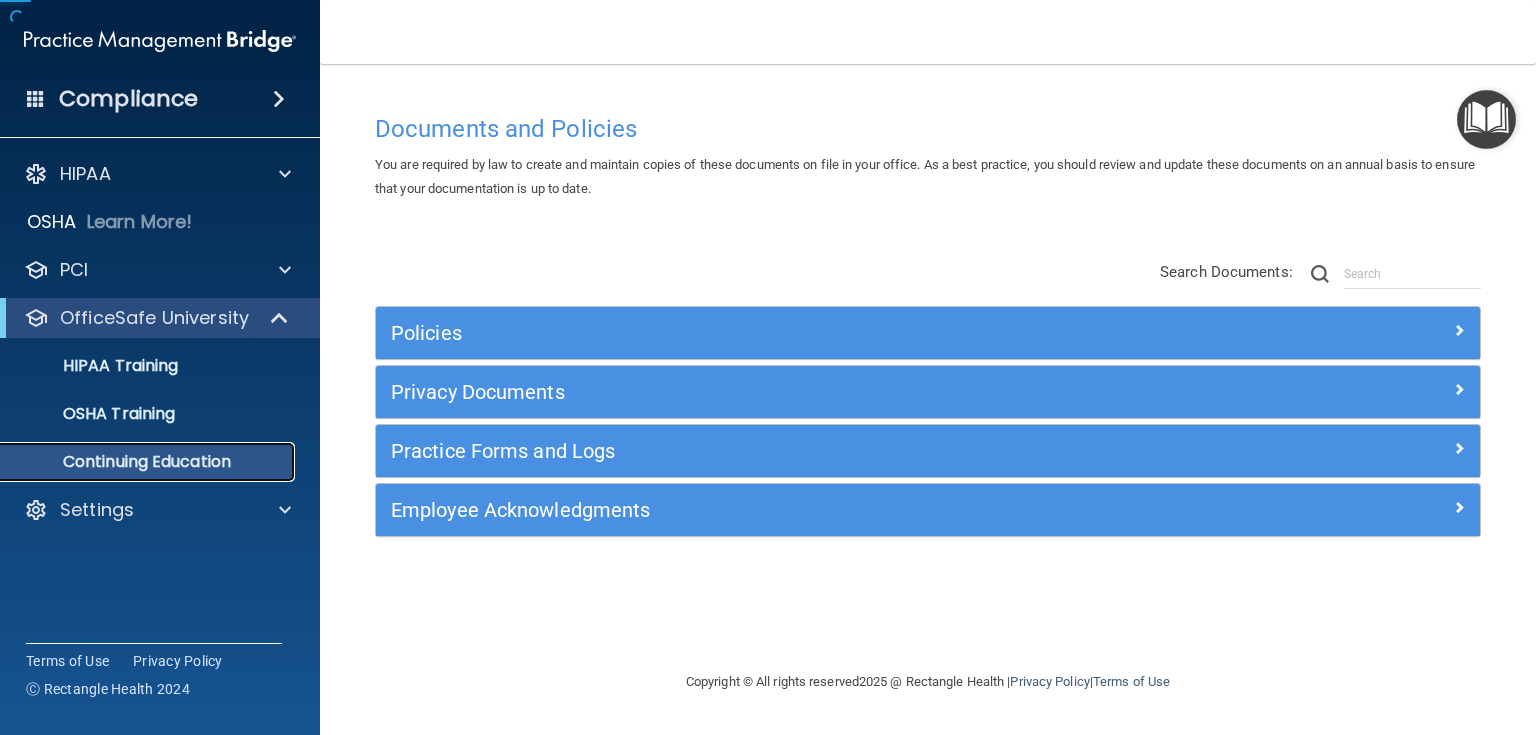 scroll, scrollTop: 0, scrollLeft: 0, axis: both 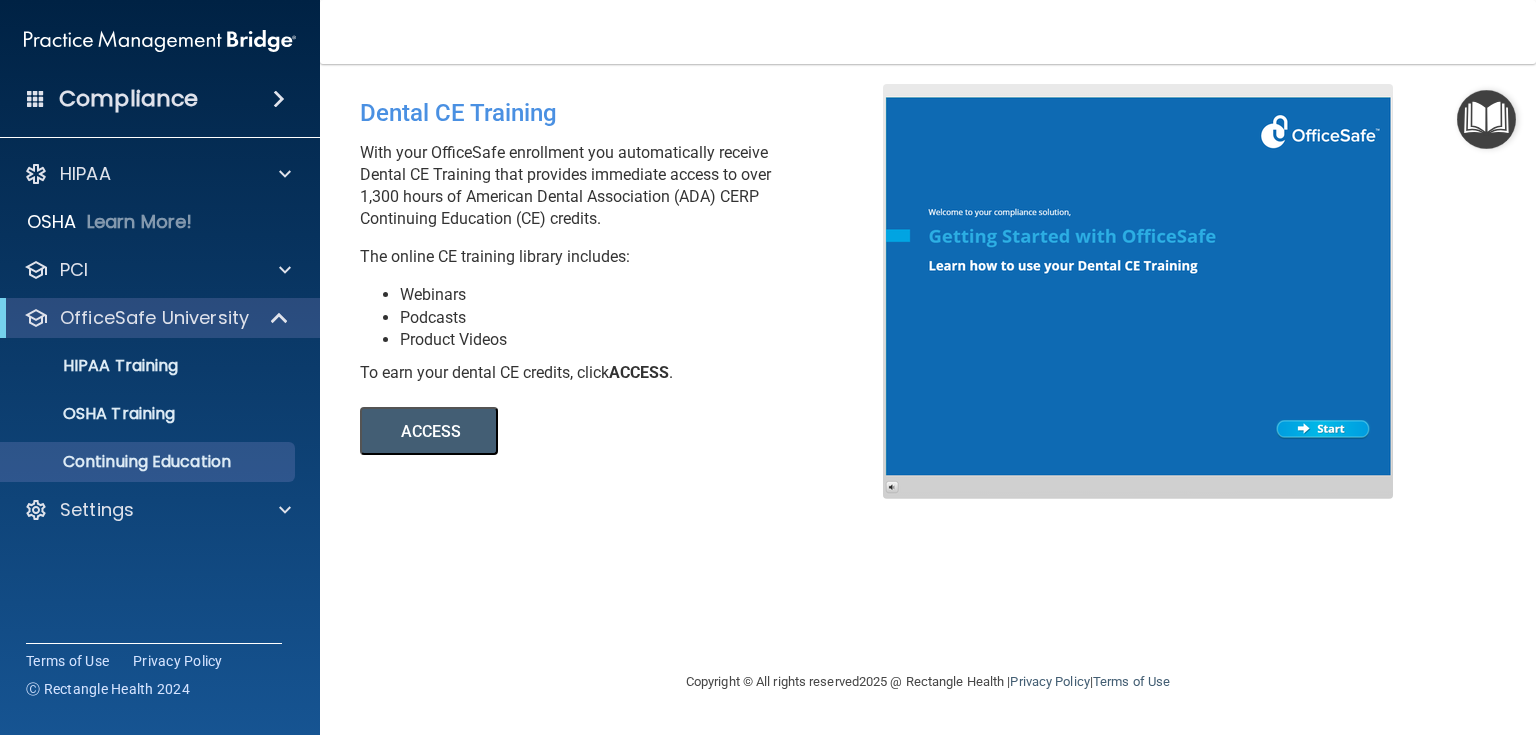 click on "ACCESS" at bounding box center [429, 431] 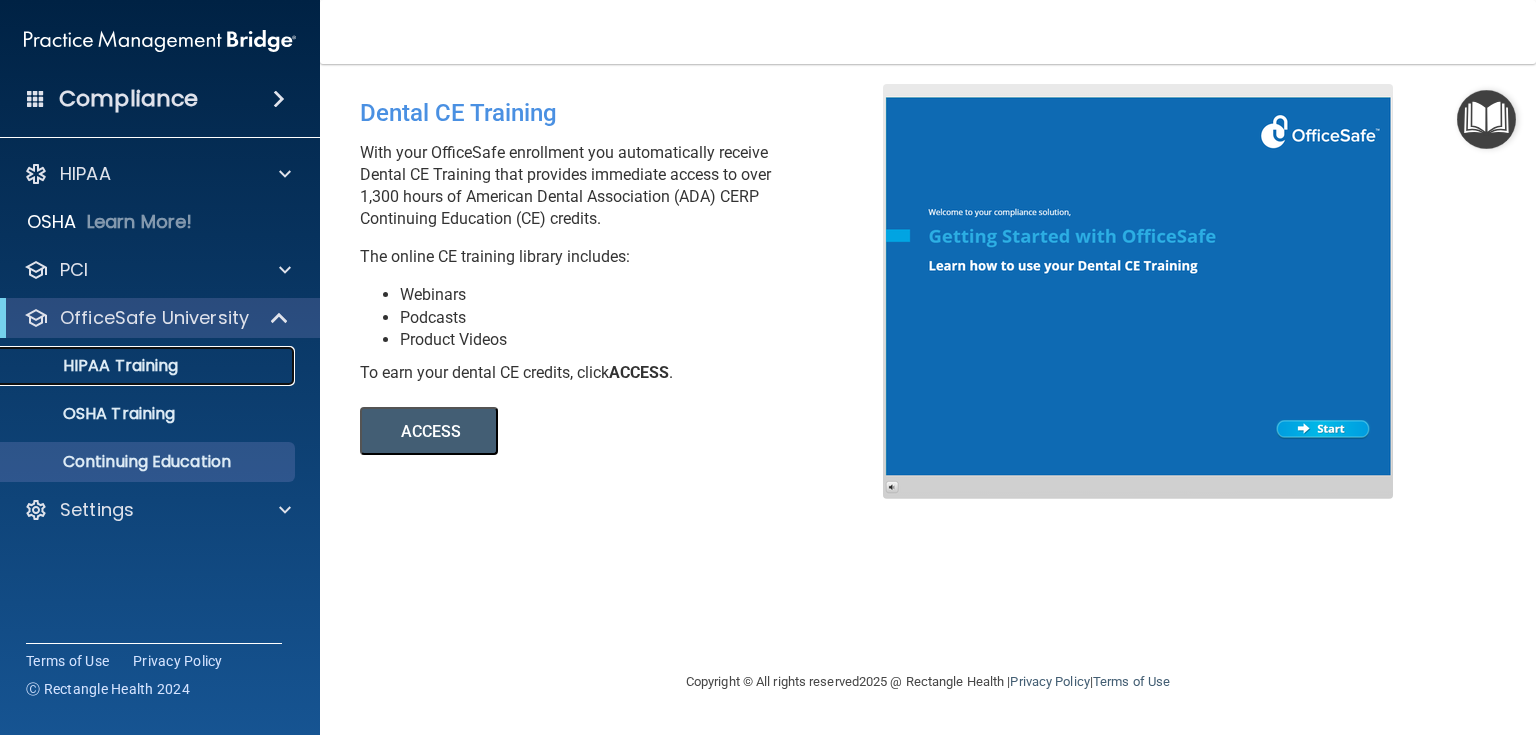 click on "HIPAA Training" at bounding box center (95, 366) 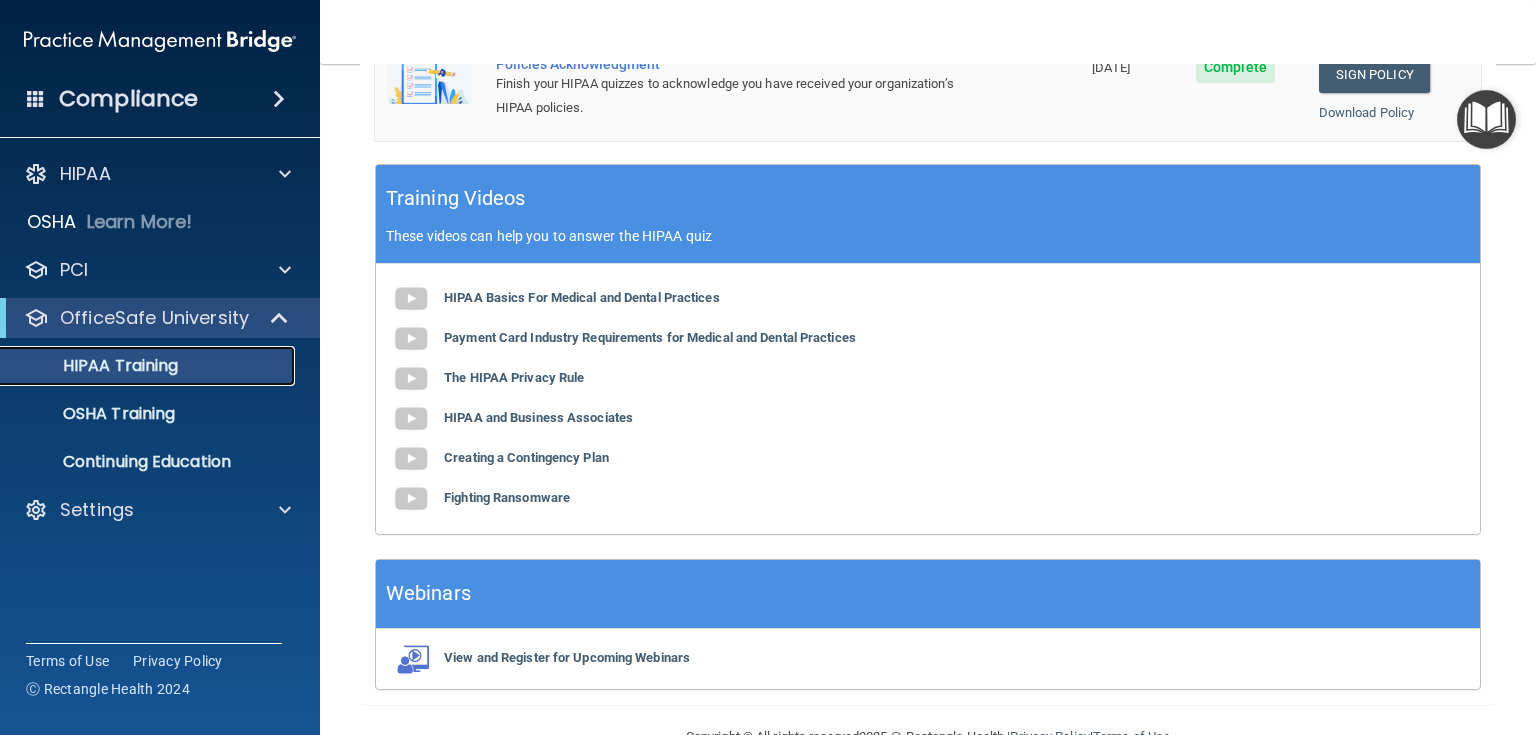 scroll, scrollTop: 607, scrollLeft: 0, axis: vertical 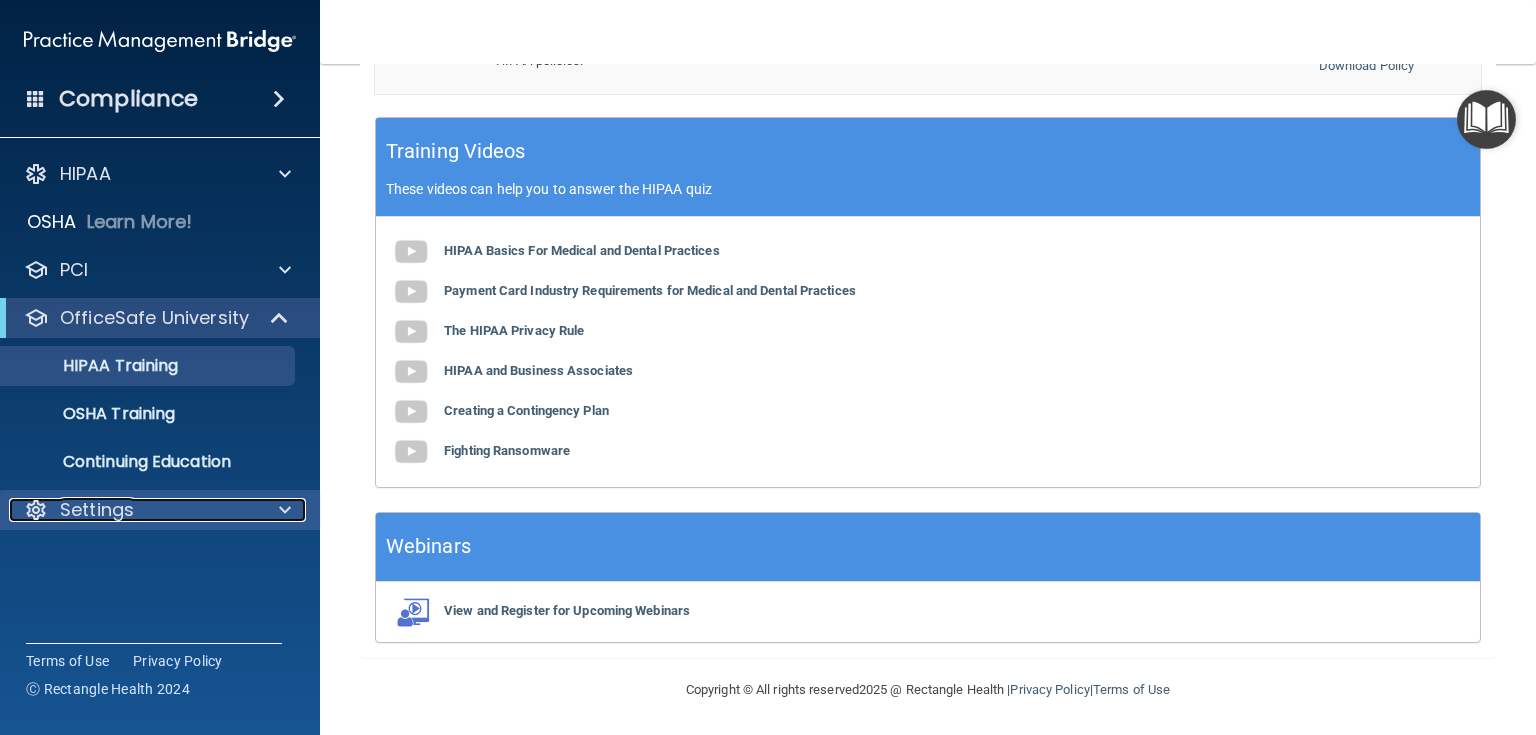 click at bounding box center (282, 510) 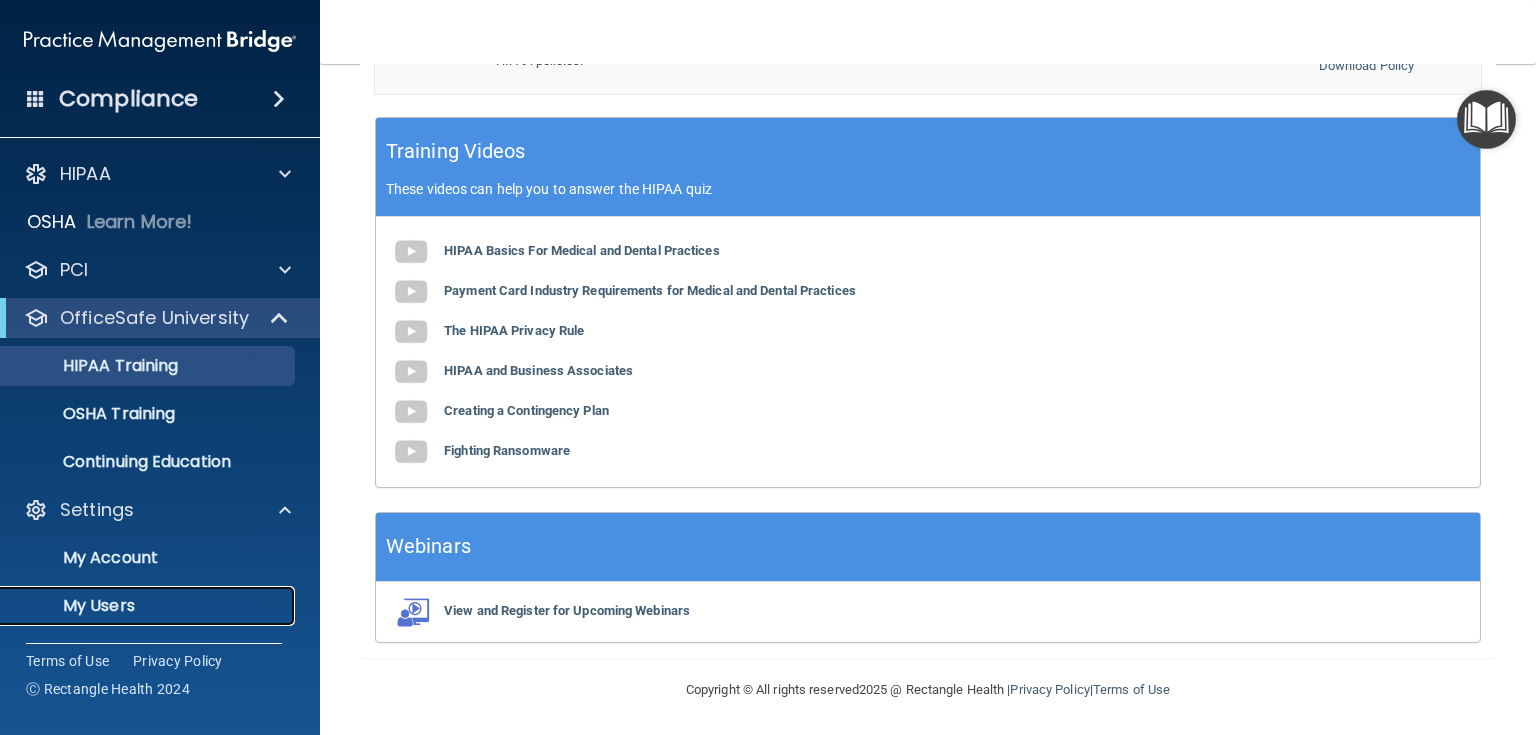 click on "My Users" at bounding box center [149, 606] 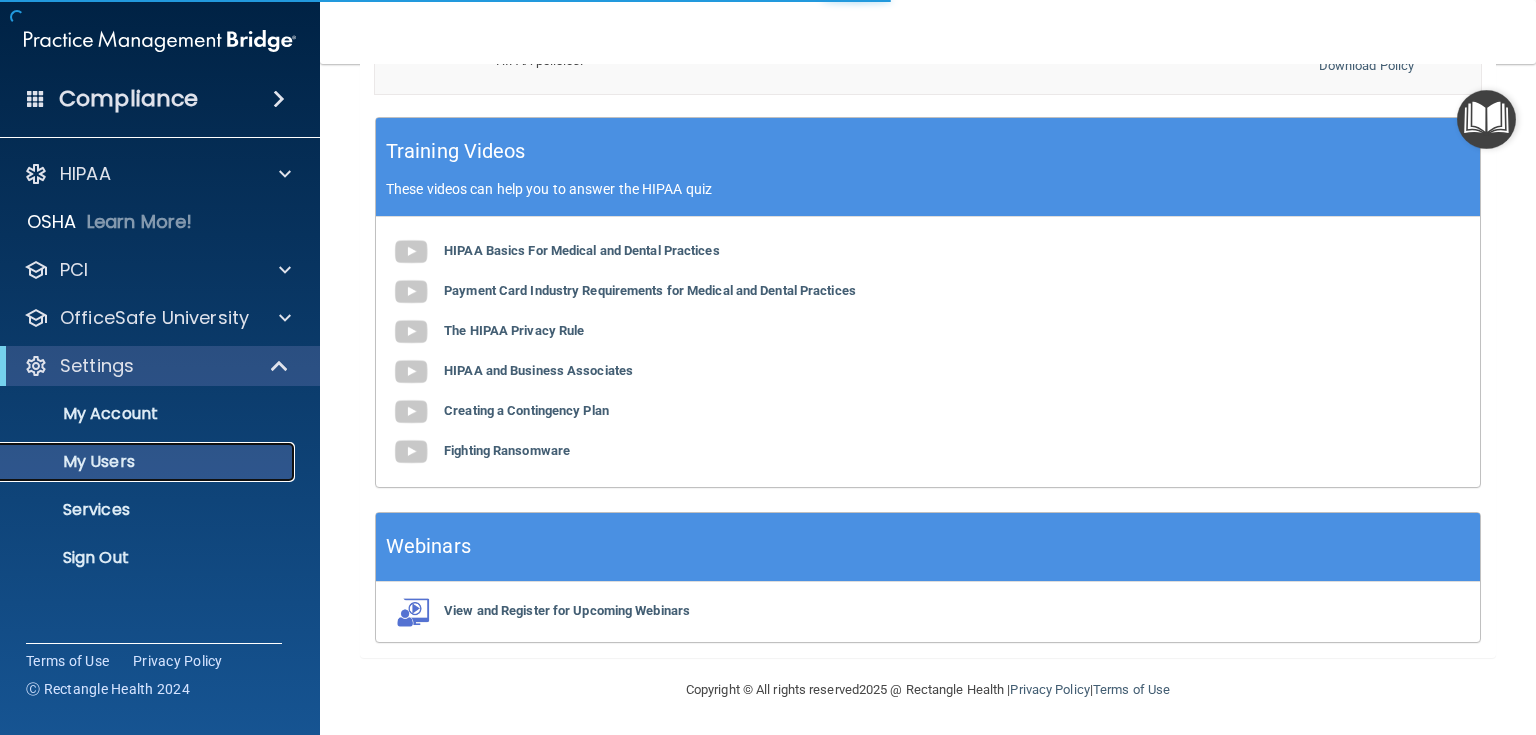 scroll, scrollTop: 272, scrollLeft: 0, axis: vertical 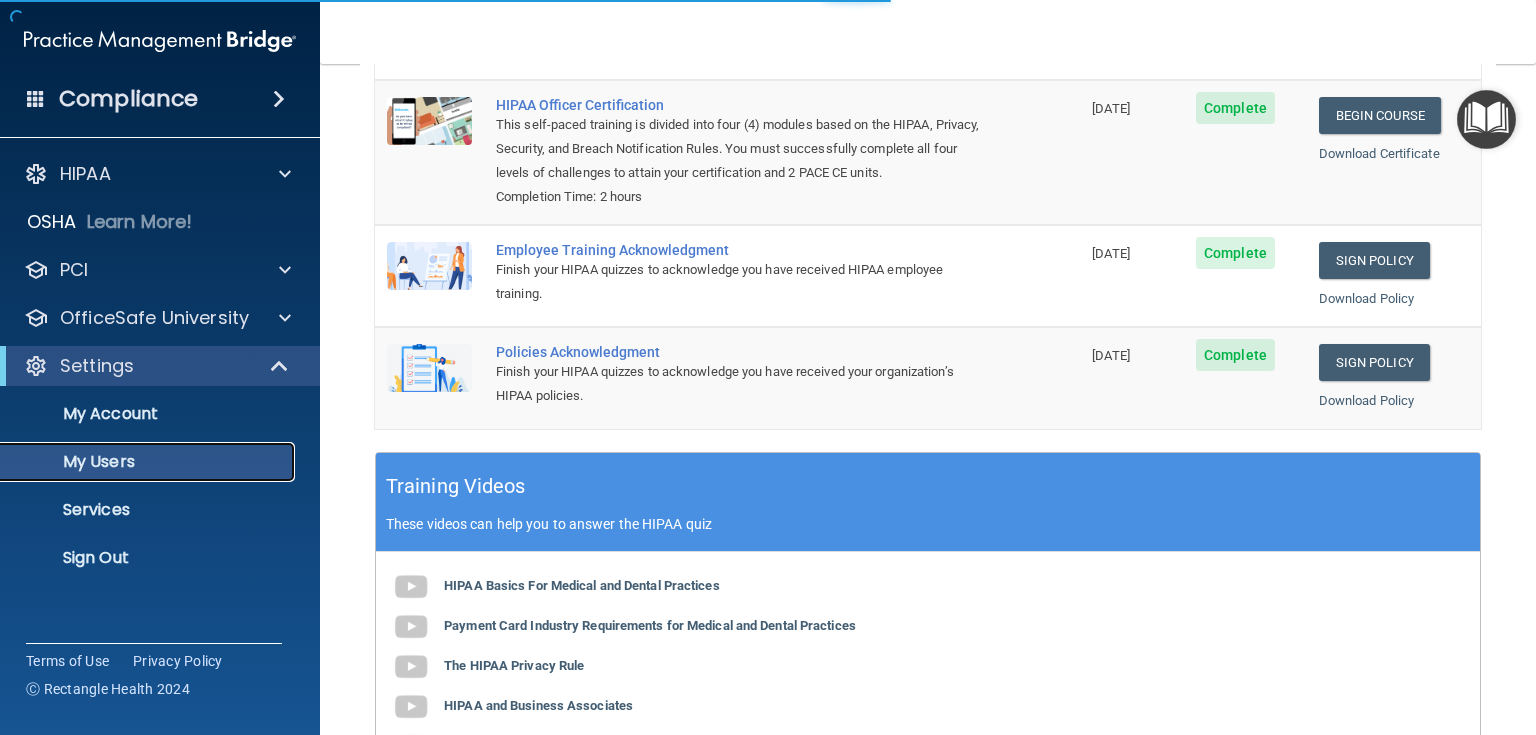 select on "20" 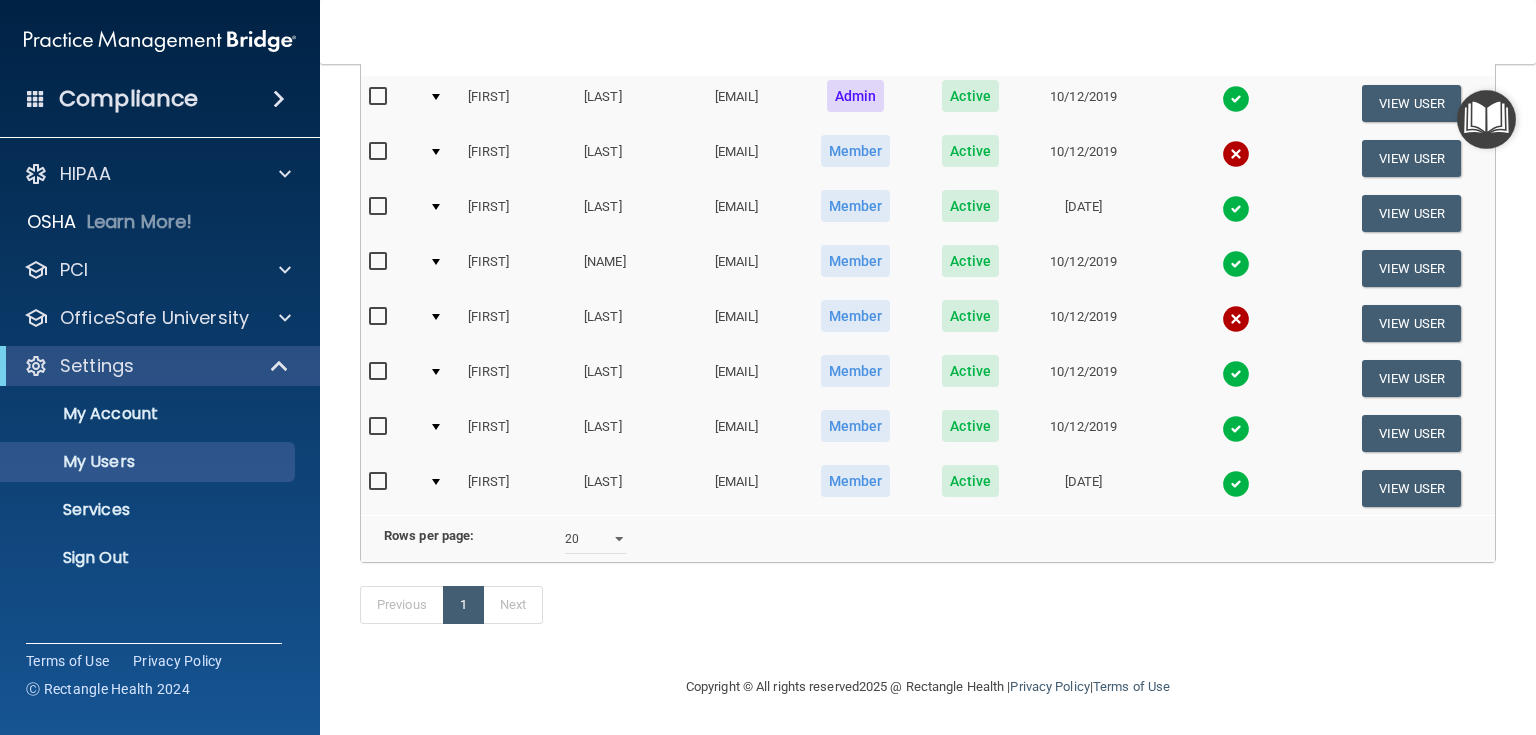 click at bounding box center (380, 482) 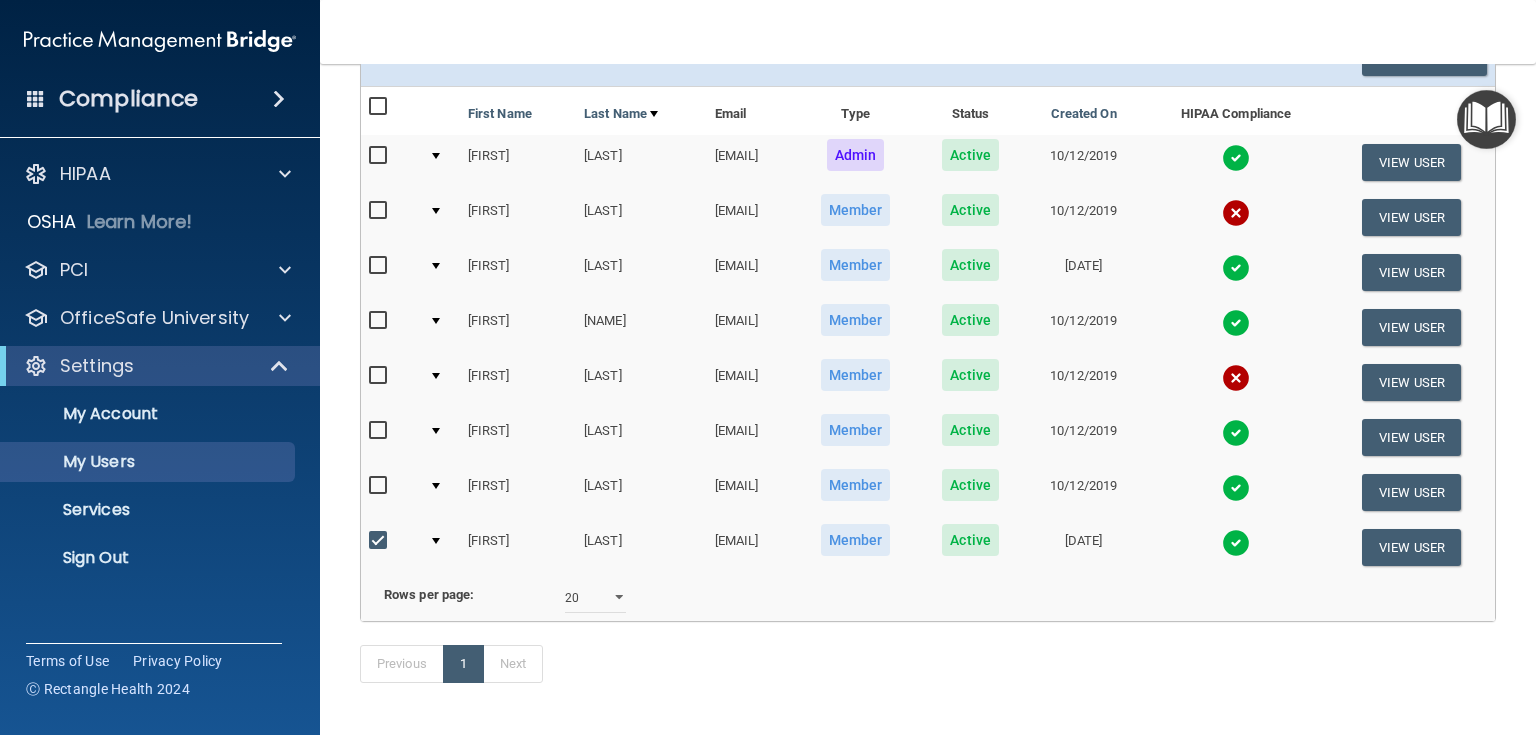 scroll, scrollTop: 160, scrollLeft: 0, axis: vertical 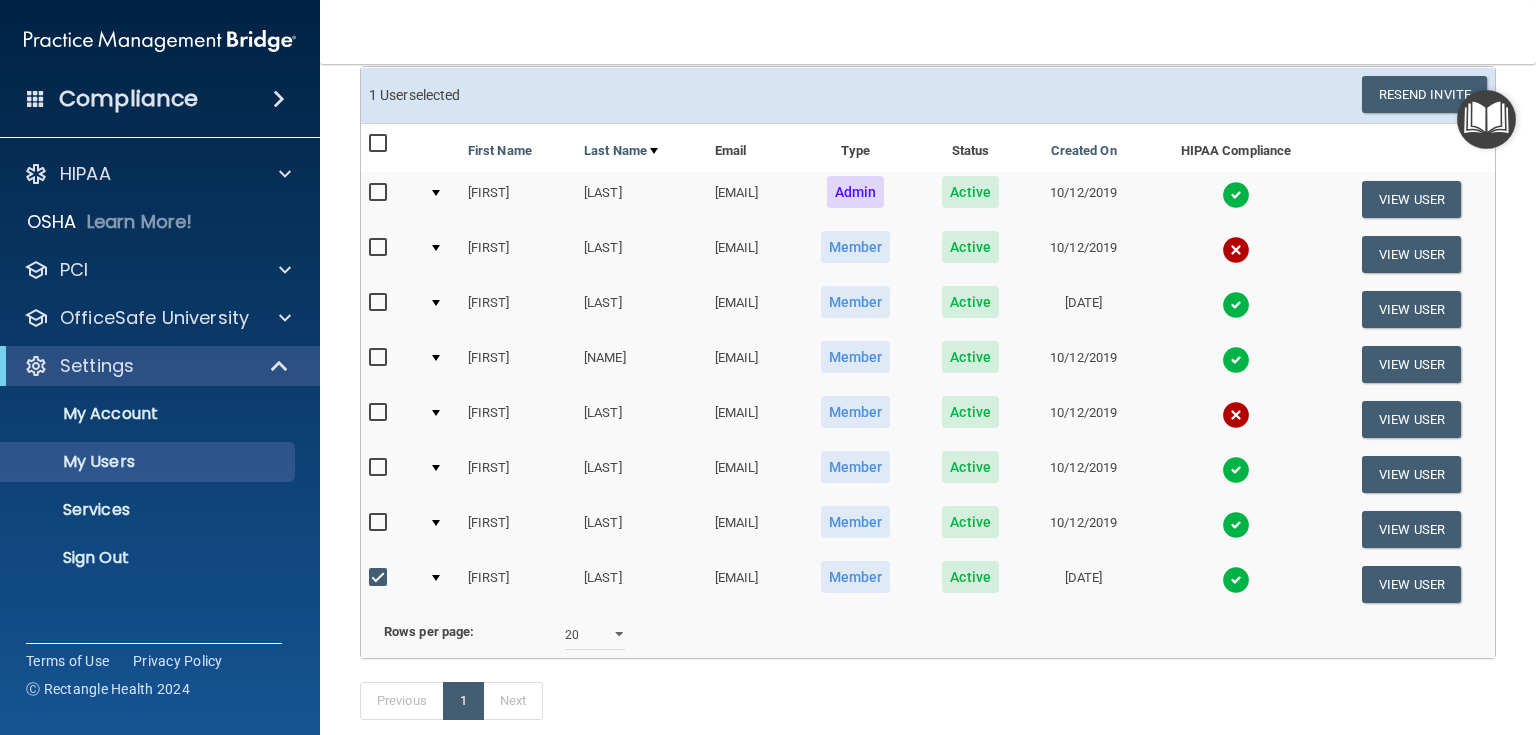 click at bounding box center (380, 578) 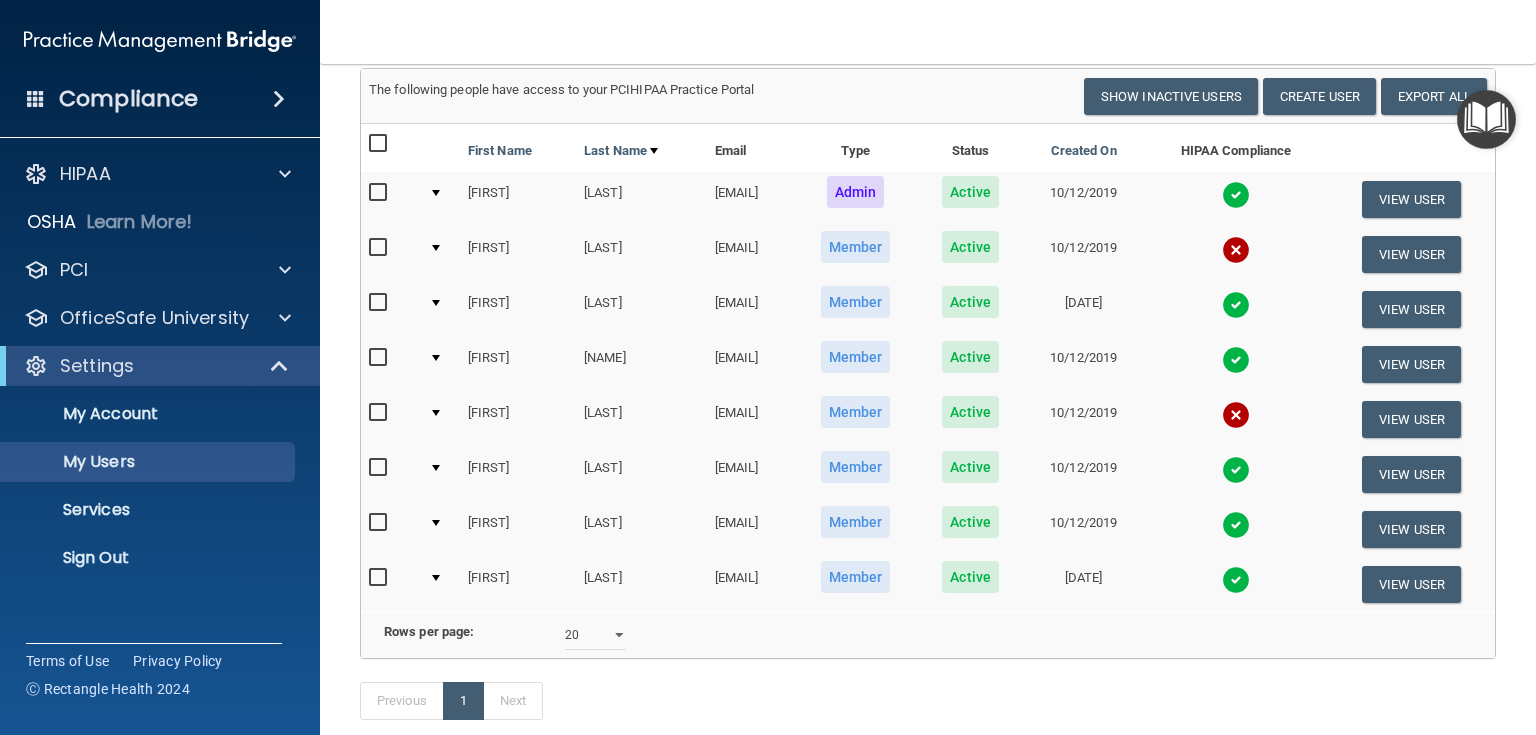 scroll, scrollTop: 160, scrollLeft: 0, axis: vertical 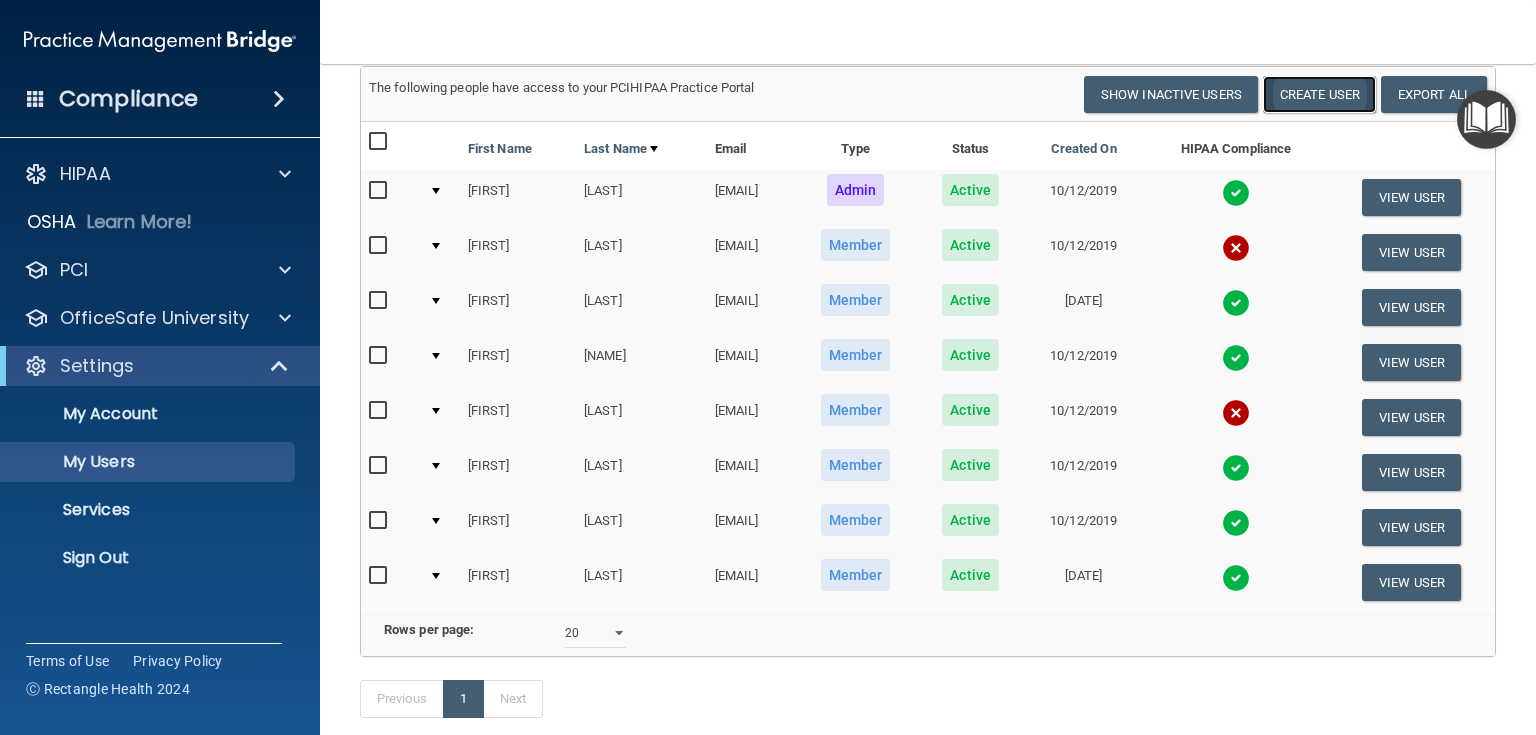 click on "Create User" at bounding box center (1319, 94) 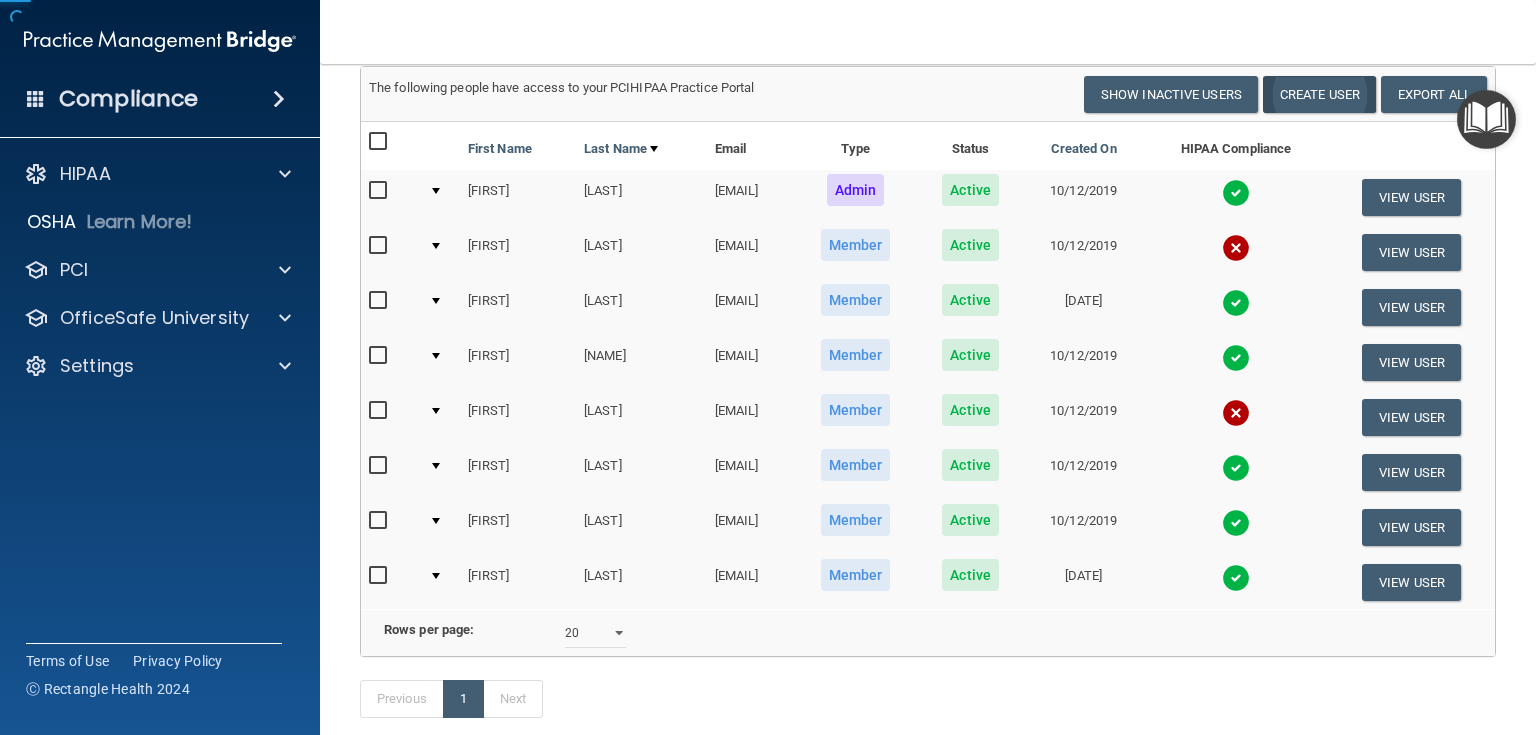 scroll, scrollTop: 0, scrollLeft: 0, axis: both 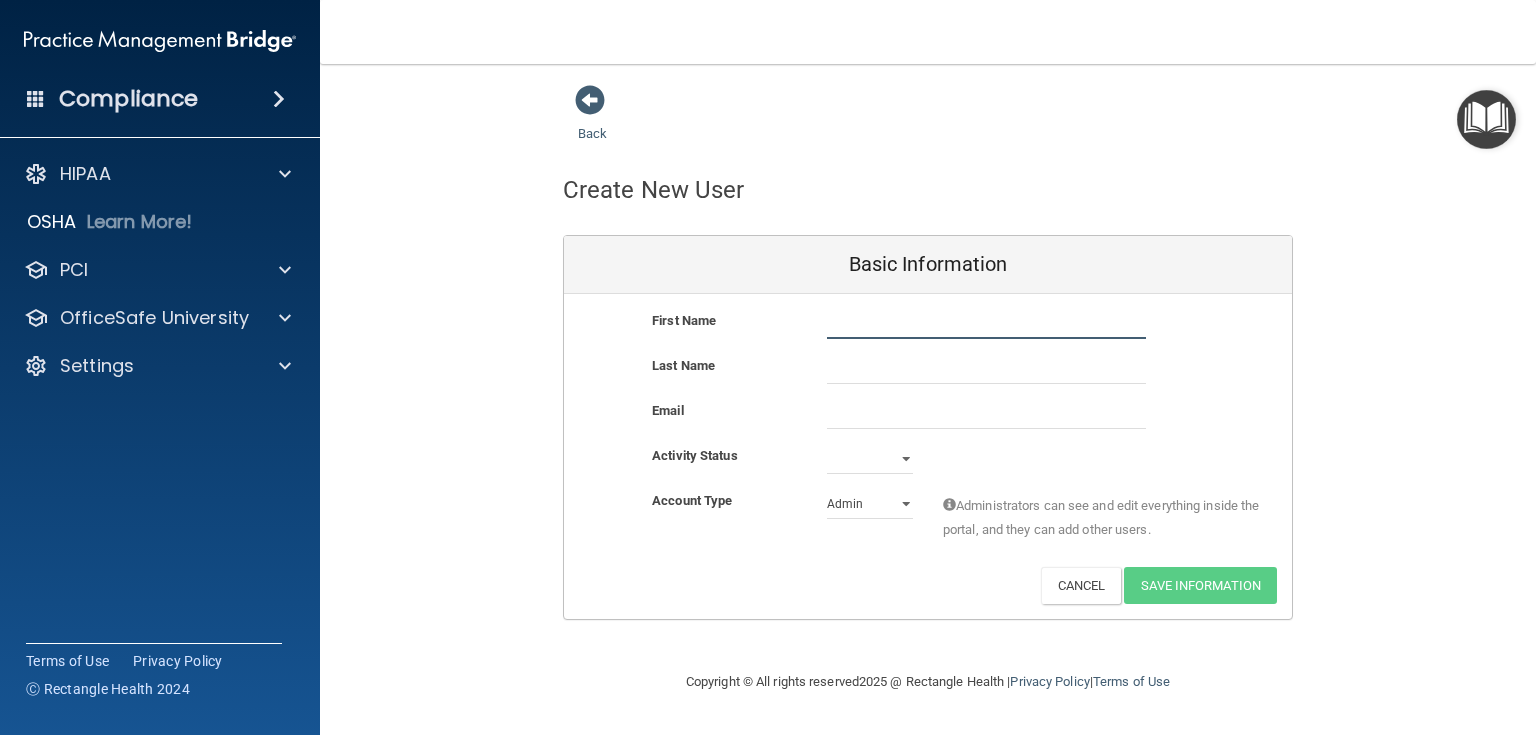 click at bounding box center [986, 324] 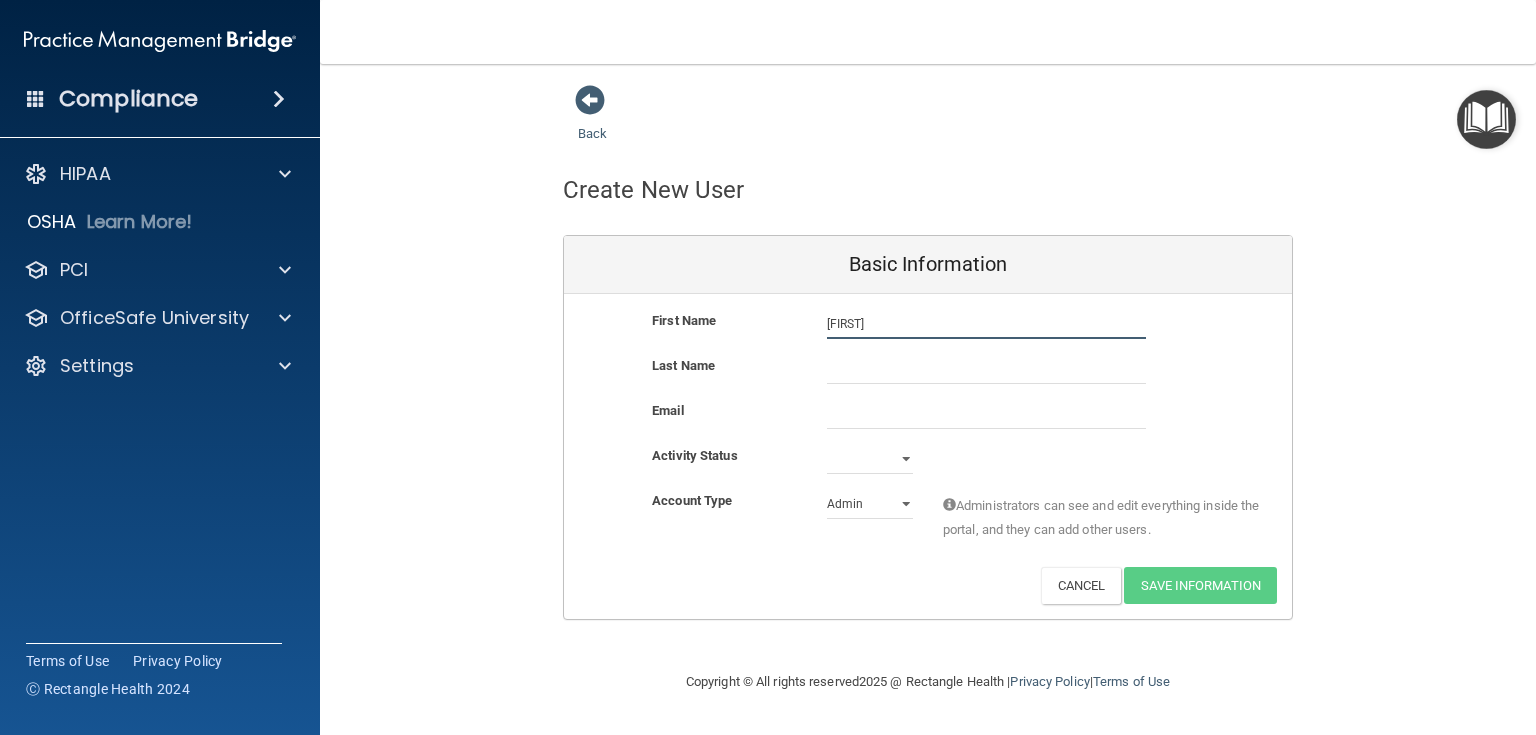 type on "[FIRST]" 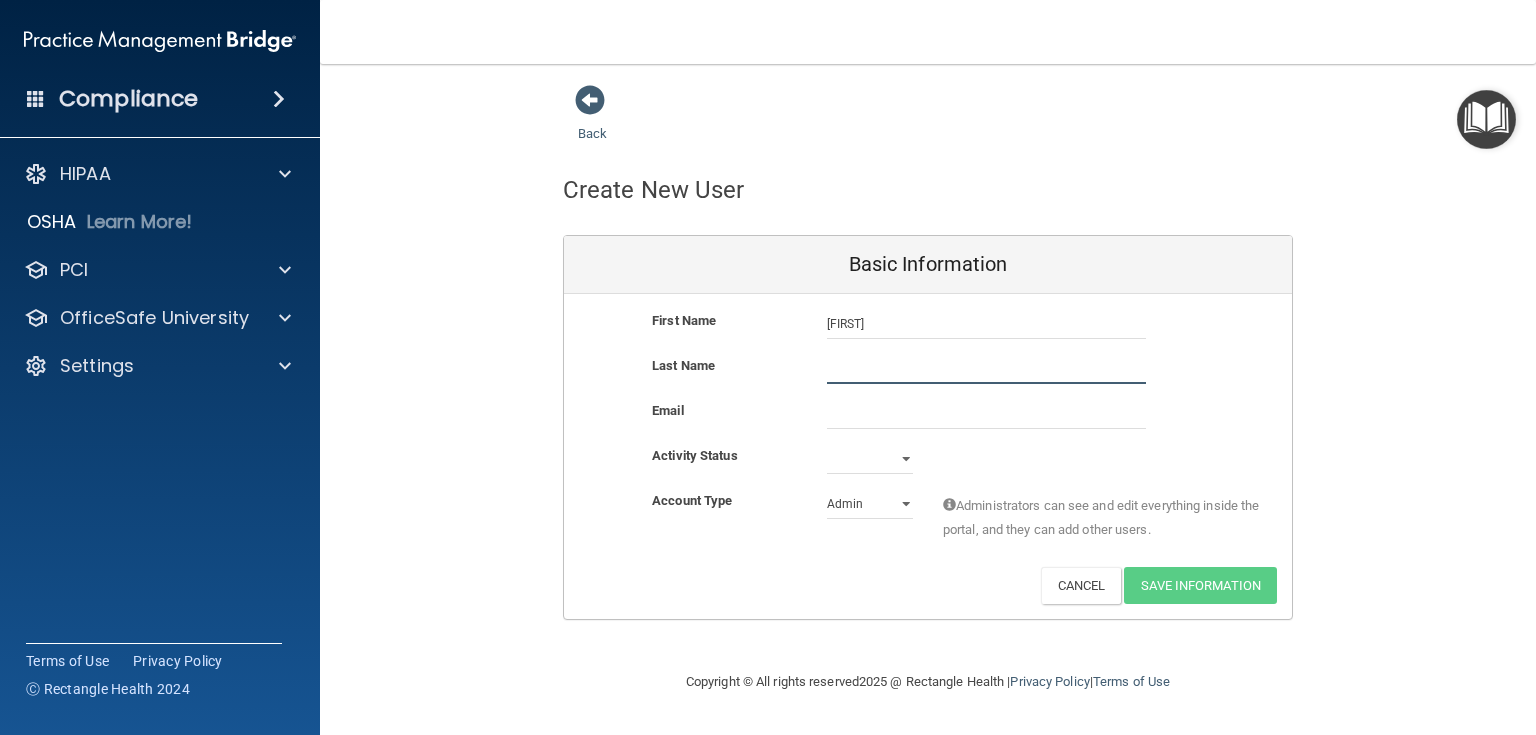 click at bounding box center (986, 369) 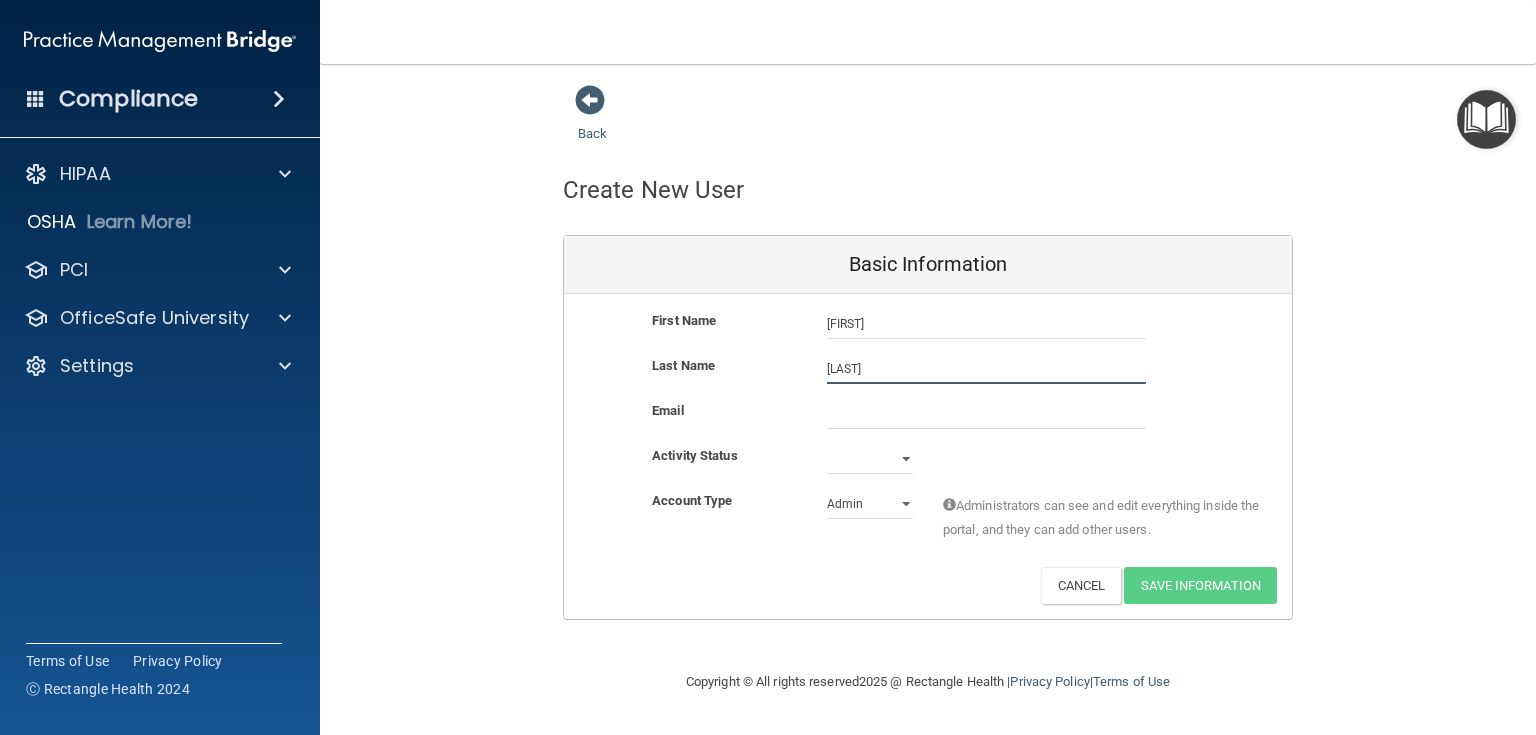 type on "[LAST]" 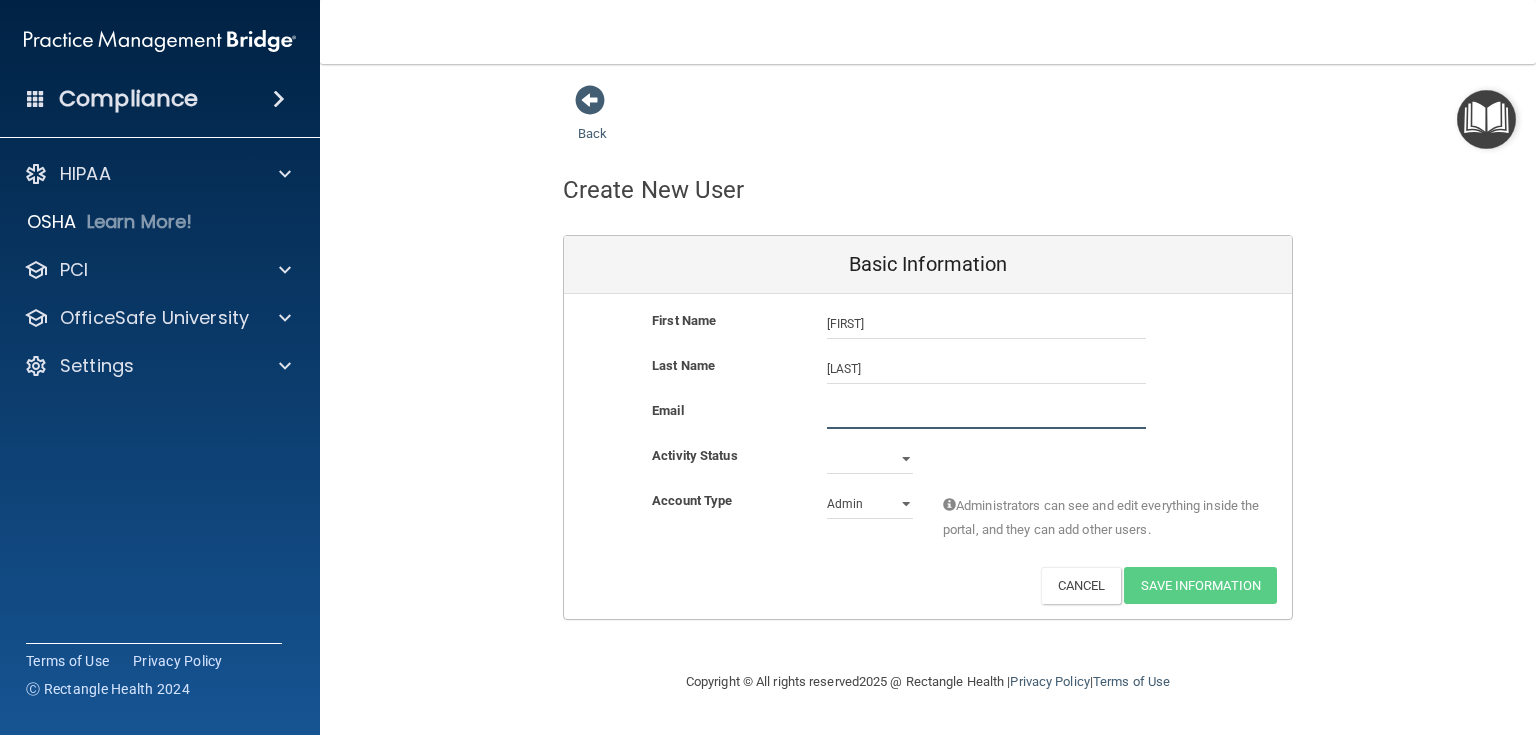 click at bounding box center (986, 414) 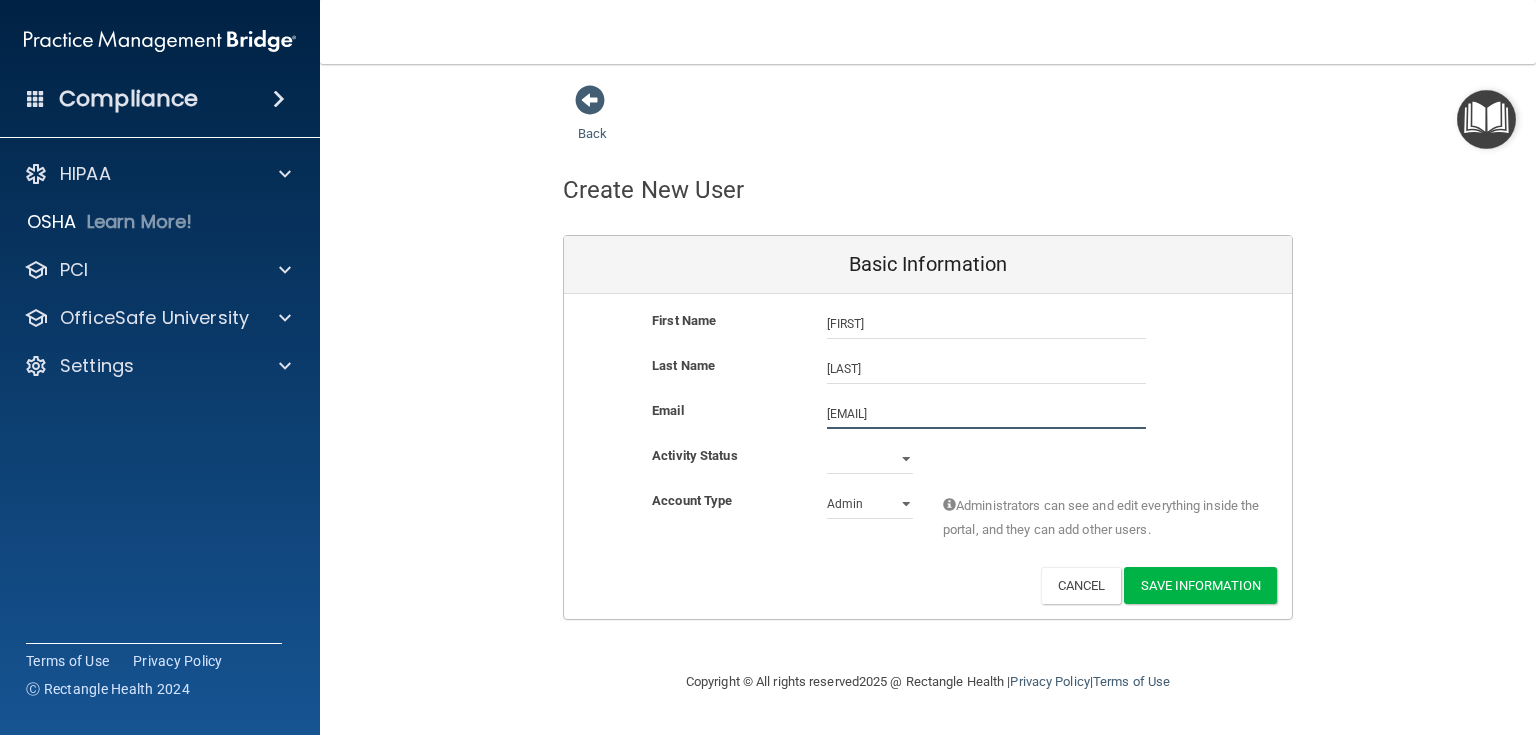 type on "[EMAIL]" 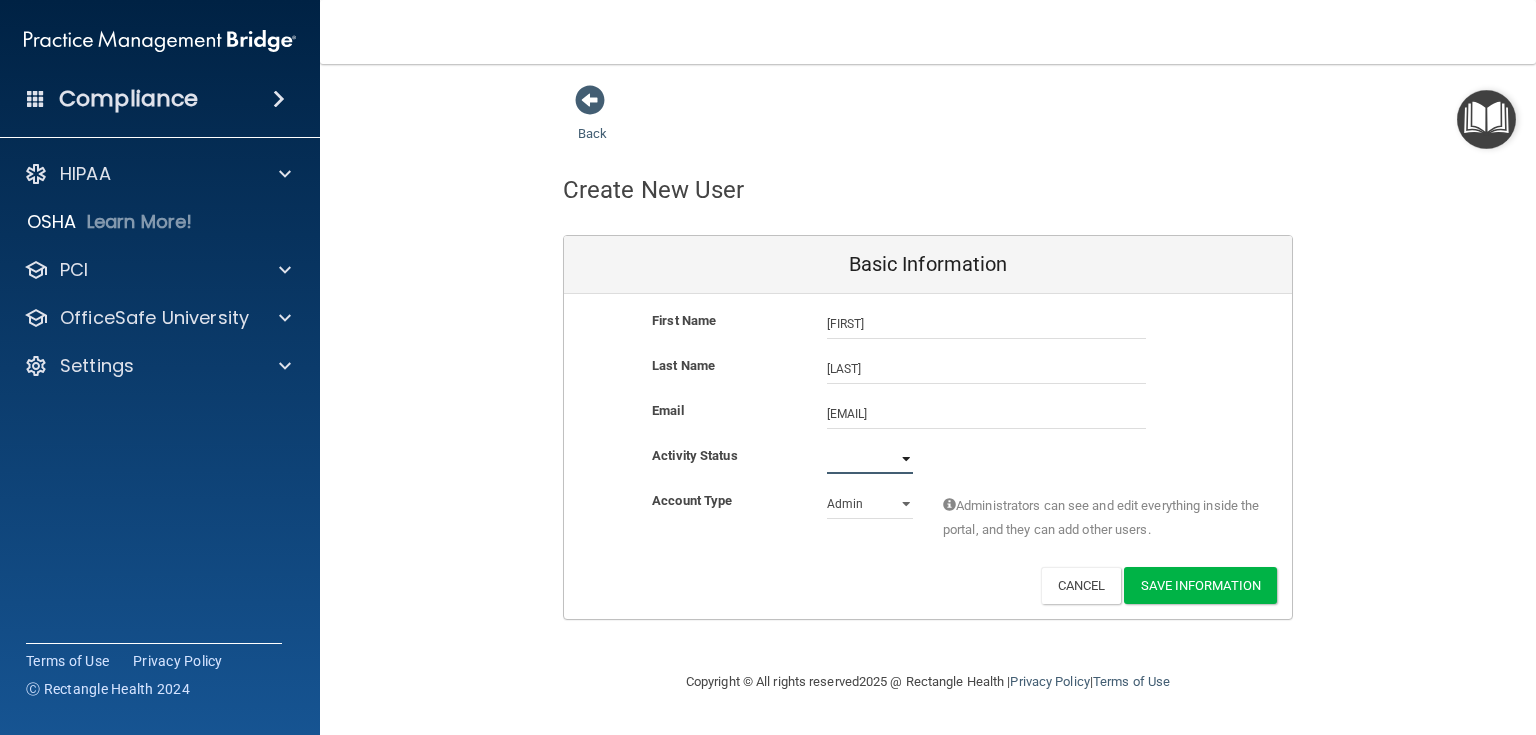 click on "Active  Inactive" at bounding box center [870, 459] 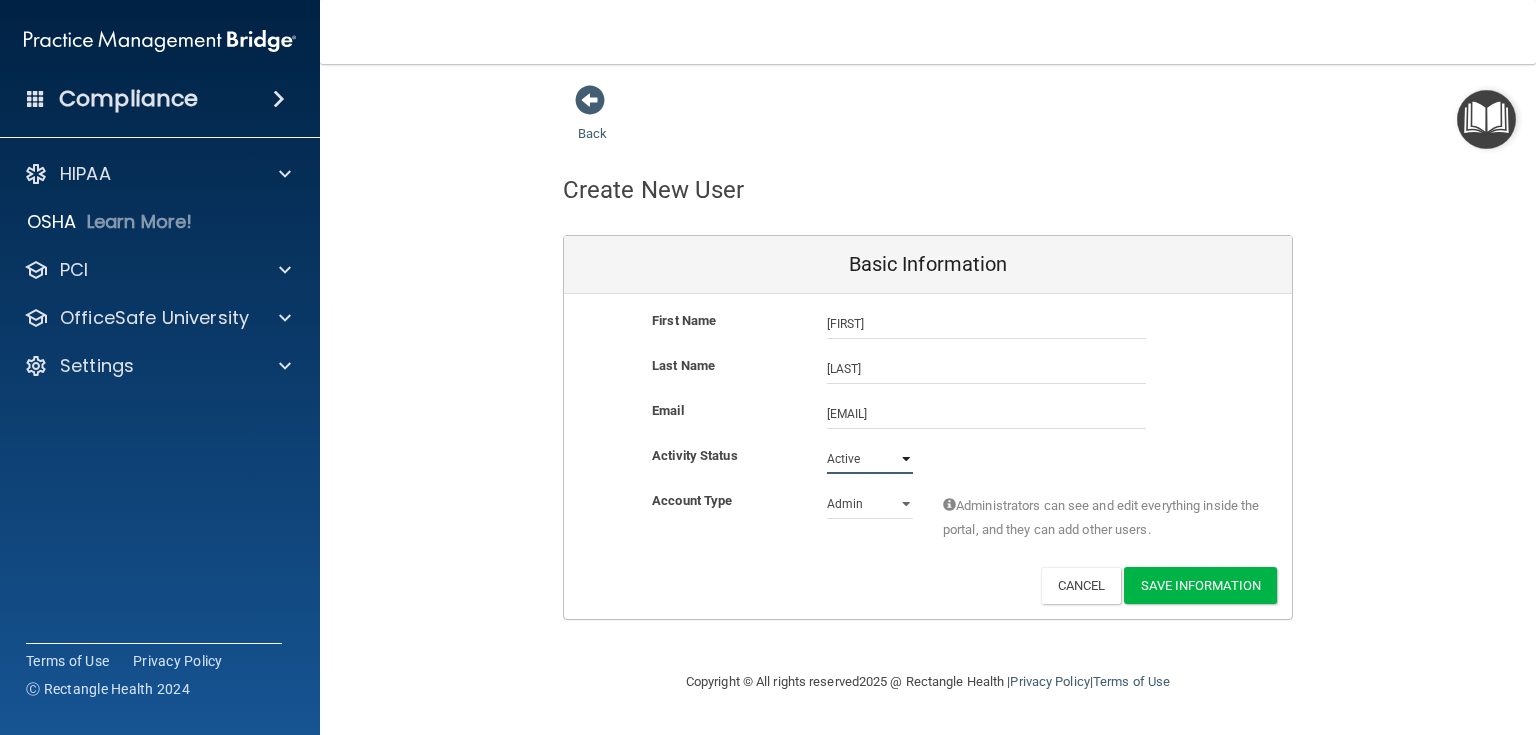 click on "Active  Inactive" at bounding box center (870, 459) 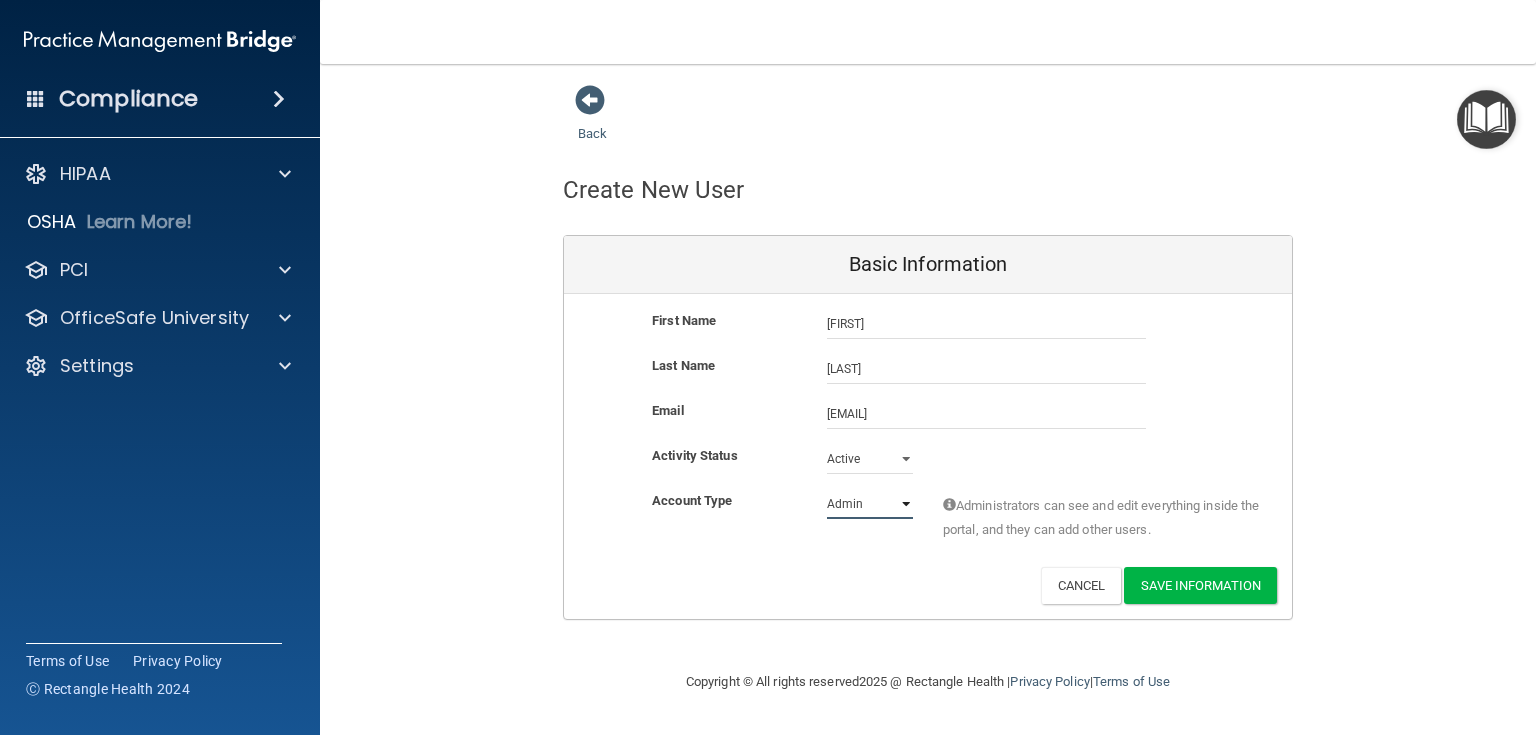 click on "Admin  Member" at bounding box center [870, 504] 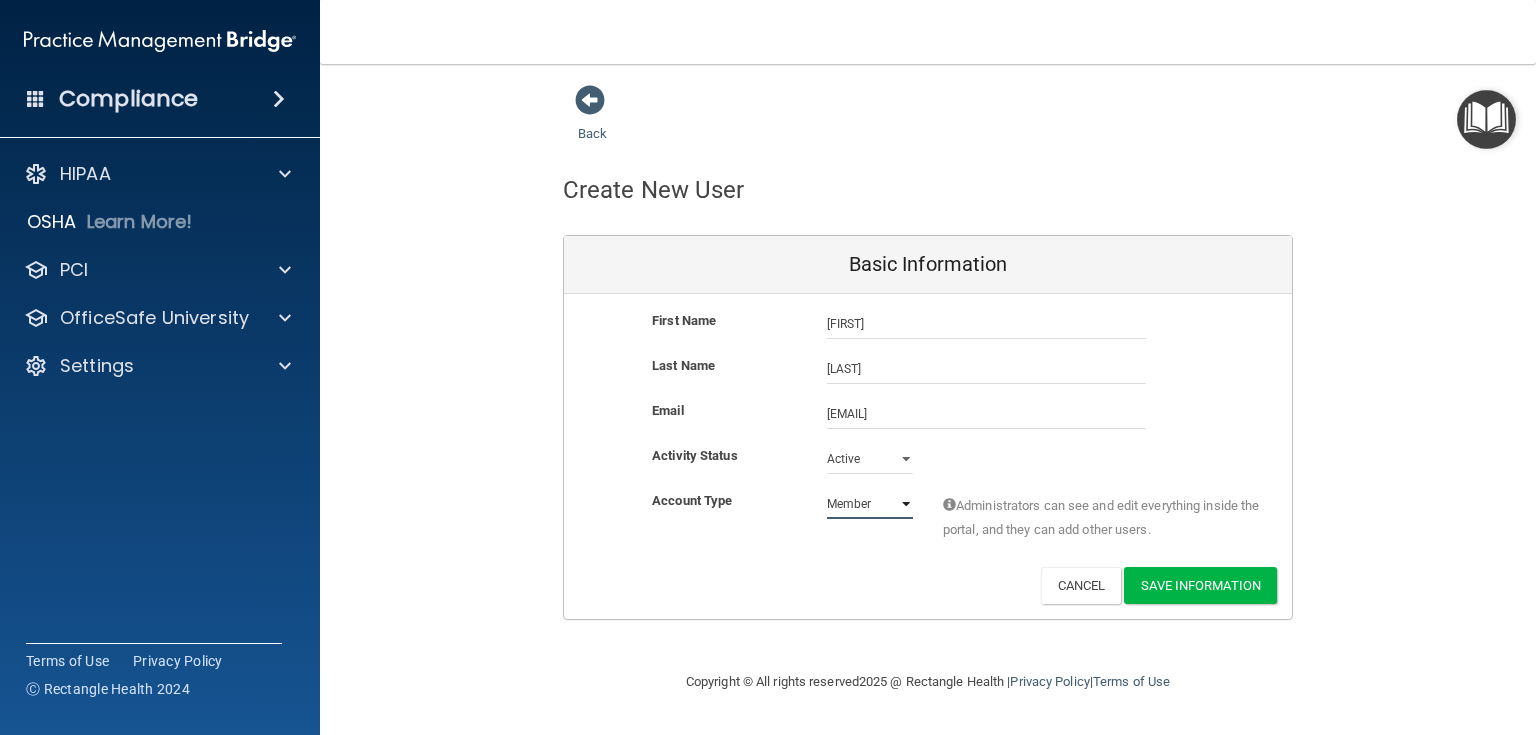click on "Admin  Member" at bounding box center (870, 504) 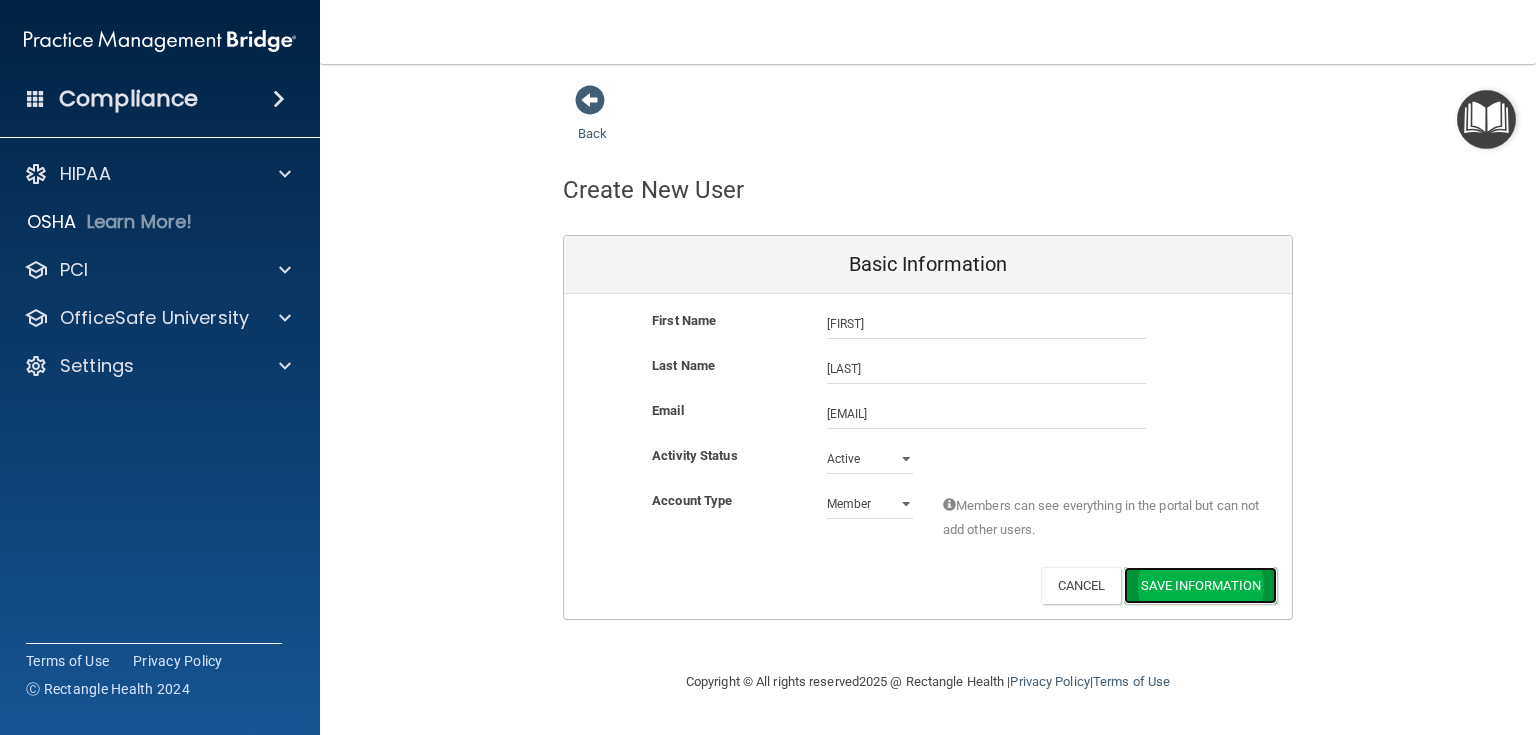 click on "Save Information" at bounding box center (1200, 585) 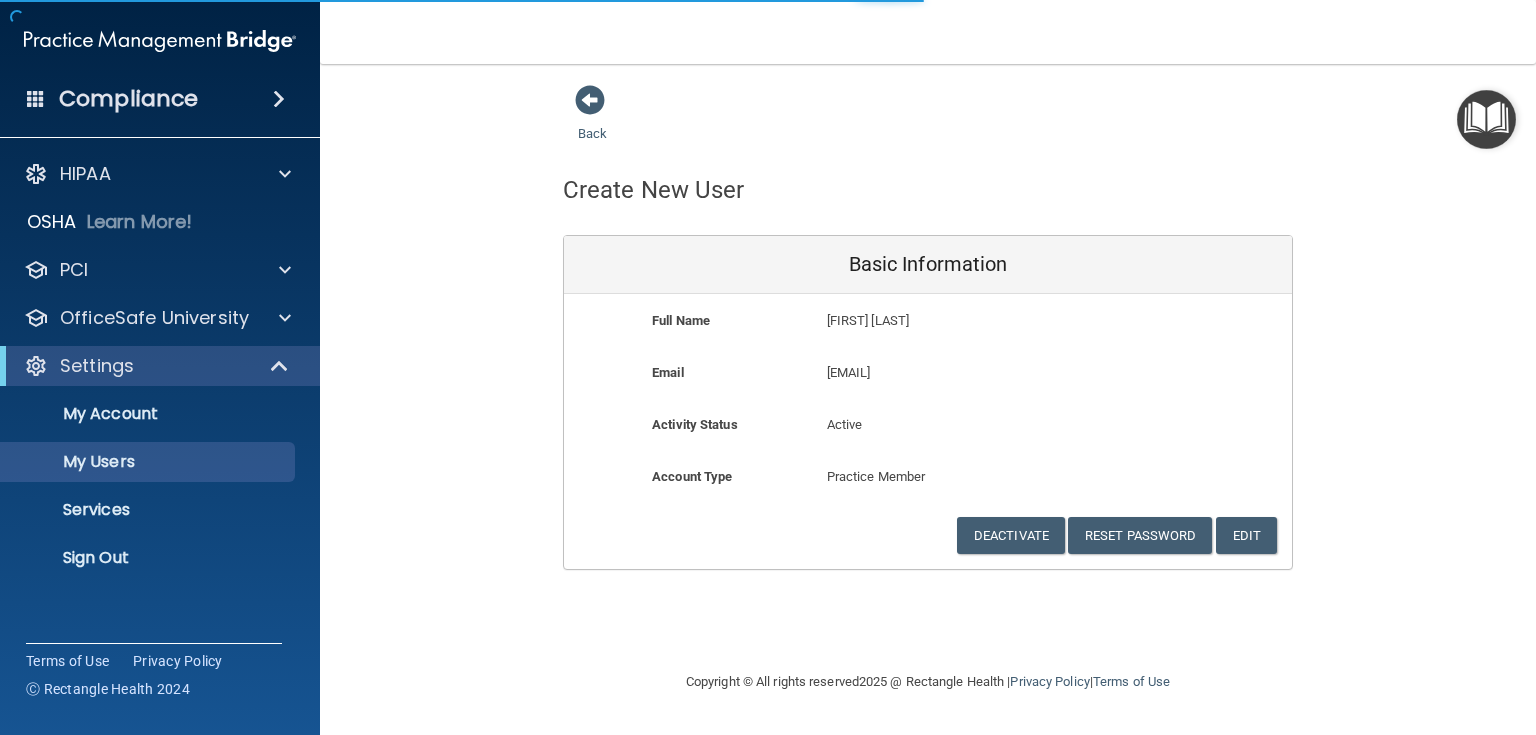 select on "20" 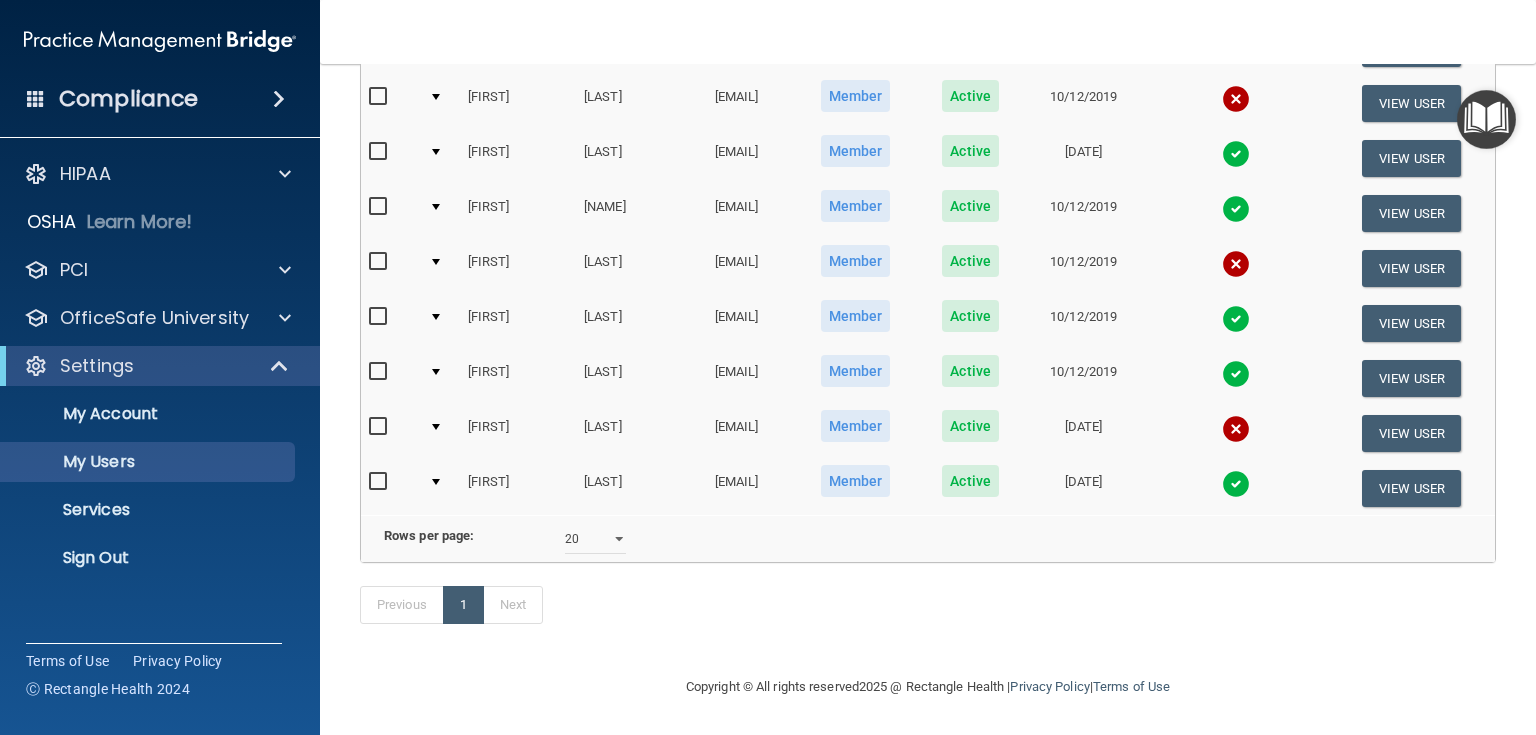 scroll, scrollTop: 400, scrollLeft: 0, axis: vertical 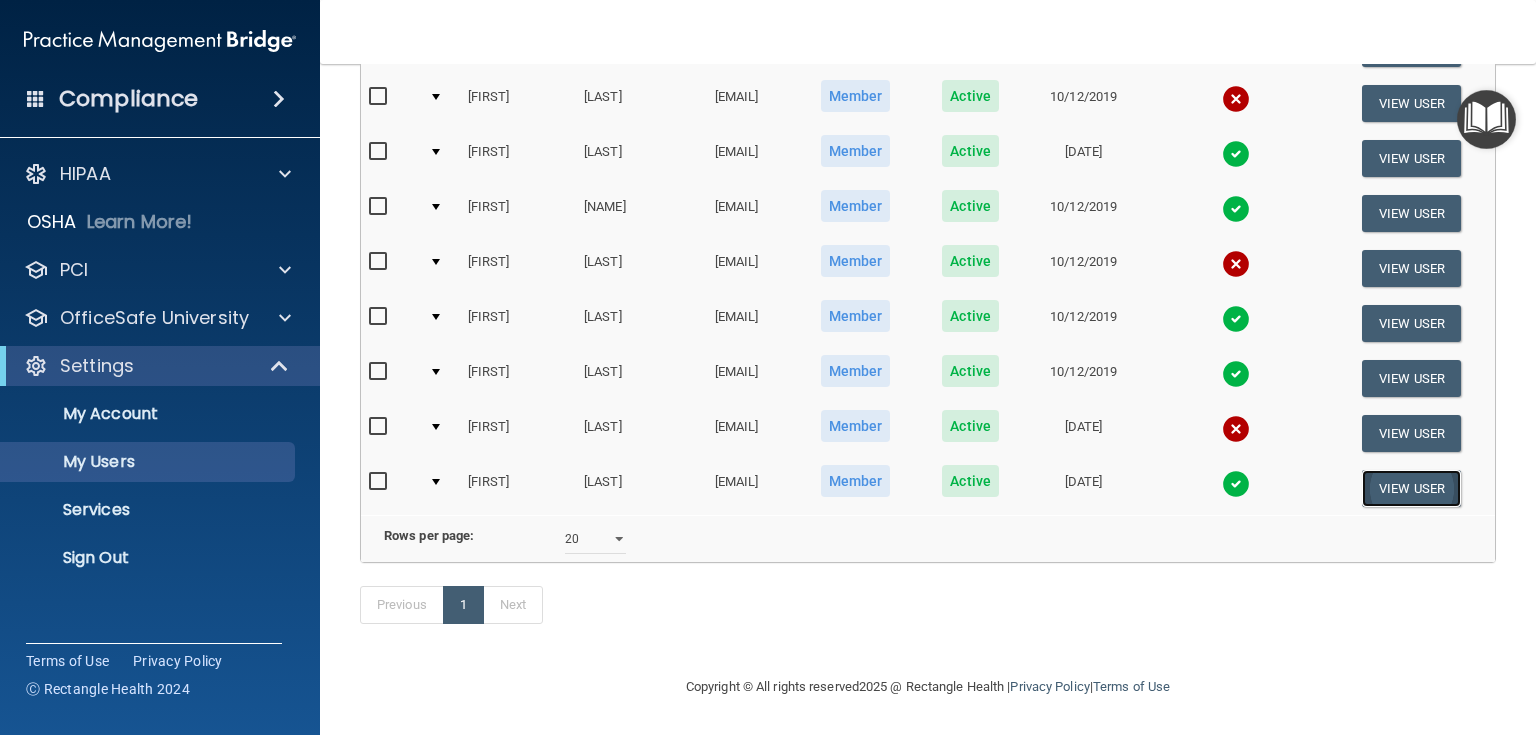 click on "View User" at bounding box center [1411, 488] 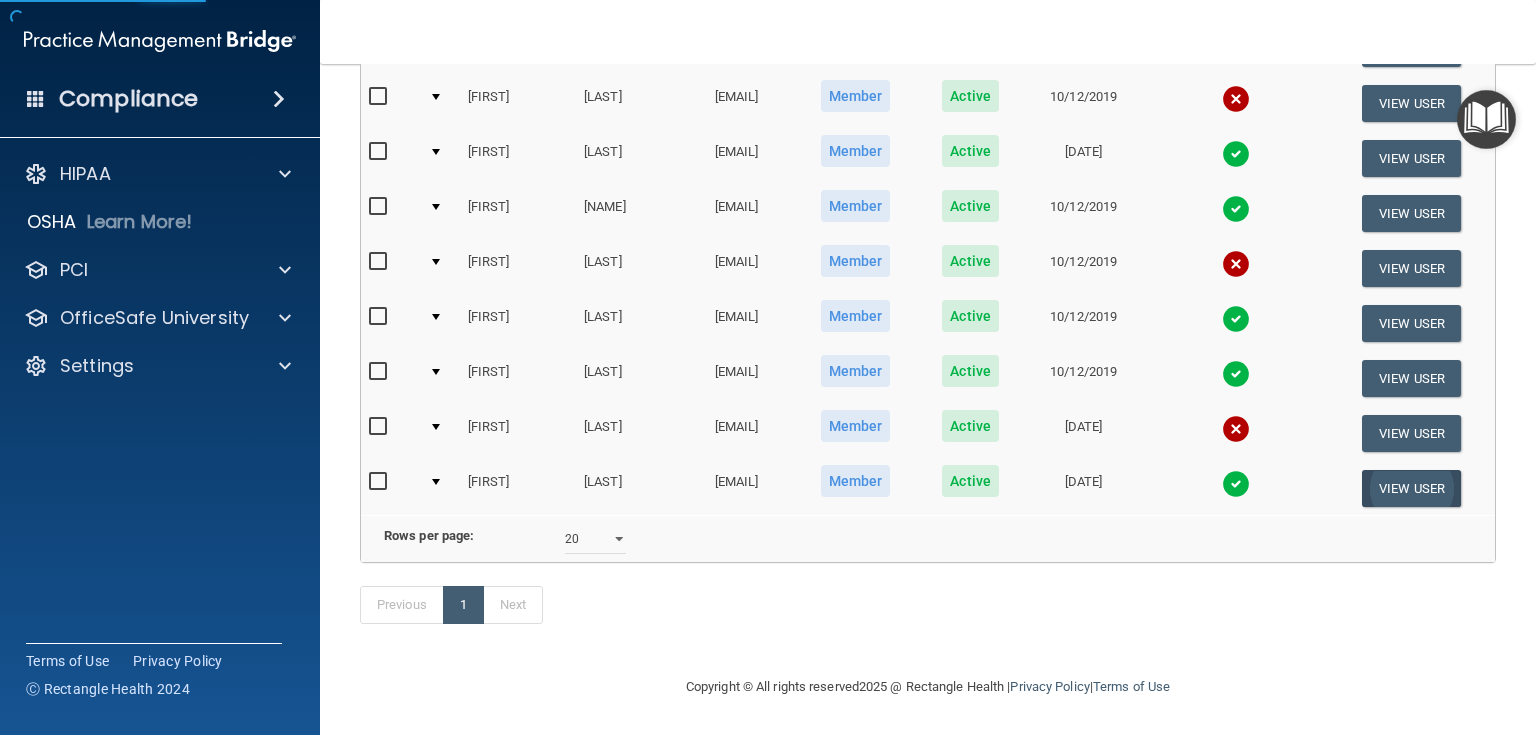 scroll, scrollTop: 0, scrollLeft: 0, axis: both 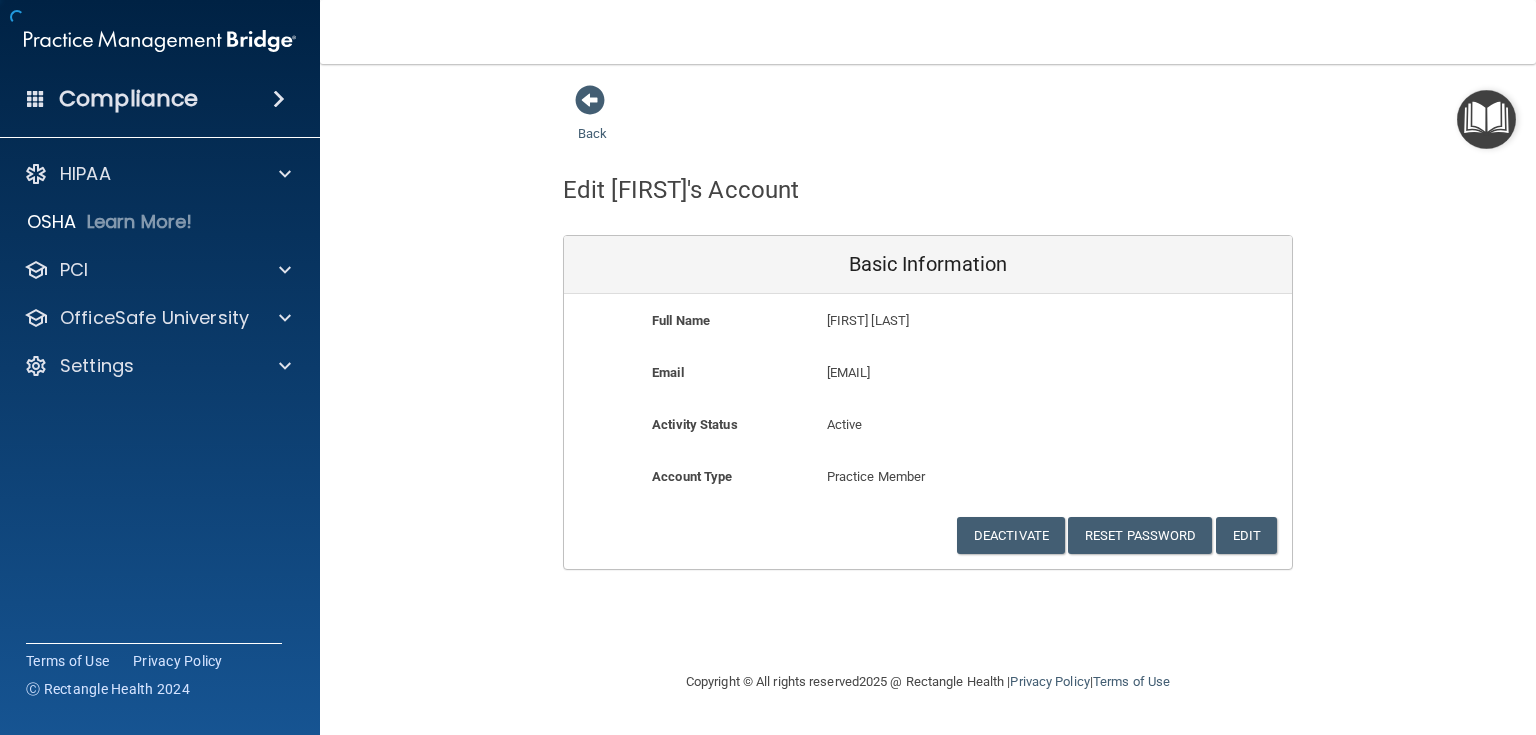 click on "Back                Edit Shelly's Account          Basic Information              Full Name       Shelly Seefeld   Shelly                   Last Name       Seefeld                     Email           michellelseefeld@gmail.com   michellelseefeld@gmail.com                       Activity Status            Active           Active                  Account Type          Practice Member                Admin  Member          Financial Institution          Business Associate Admin  Business Associate Member           Members can see everything in the portal but can not add other users.                      Deactivate    Reset Password   Edit     Cancel   Save Information                   You've successfully edited Shelly`s Information.               Error! The user couldn't be saved.                 You've successfully saved {is_new? 'New User' : 'User Basic'} Information." at bounding box center (928, 327) 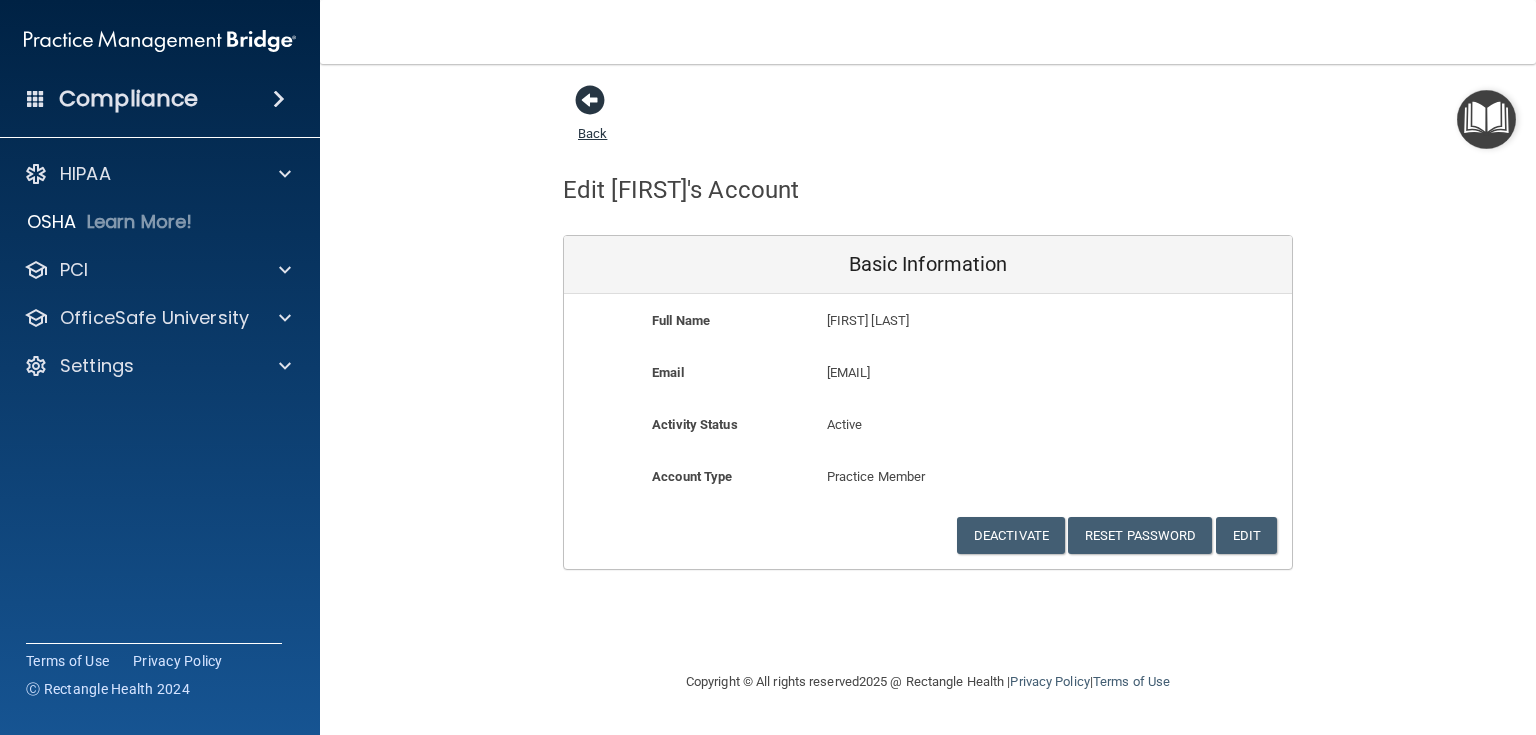 click at bounding box center (590, 100) 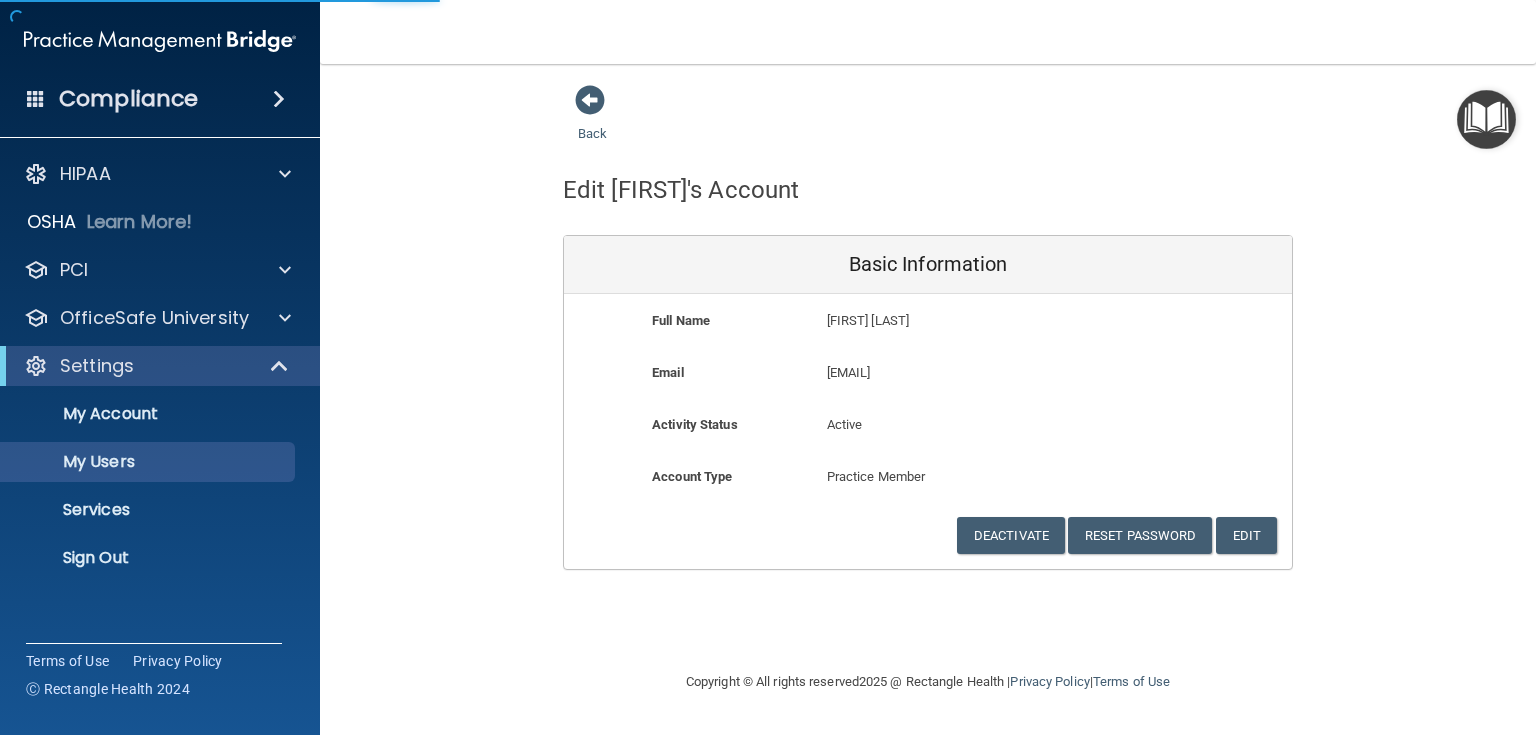 select on "20" 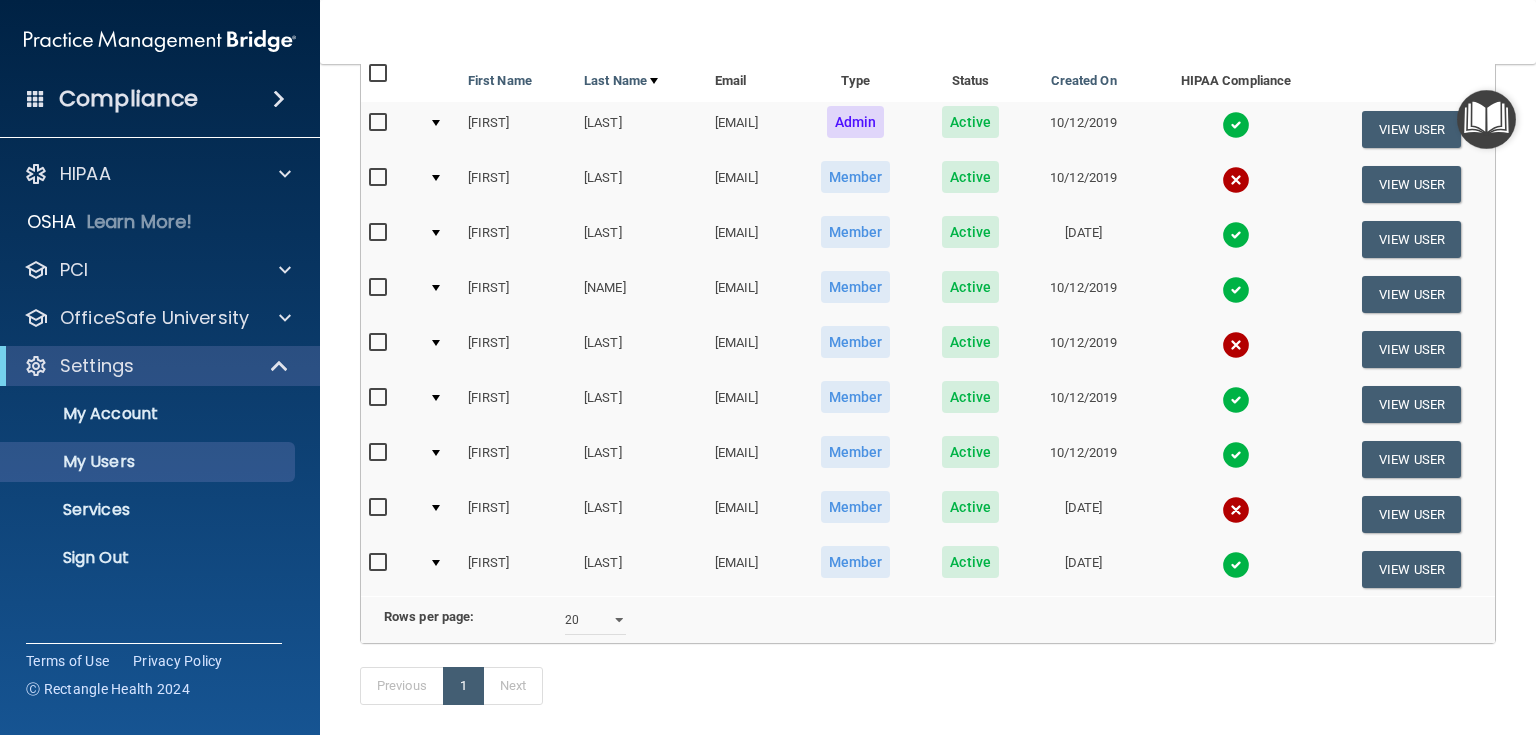 scroll, scrollTop: 320, scrollLeft: 0, axis: vertical 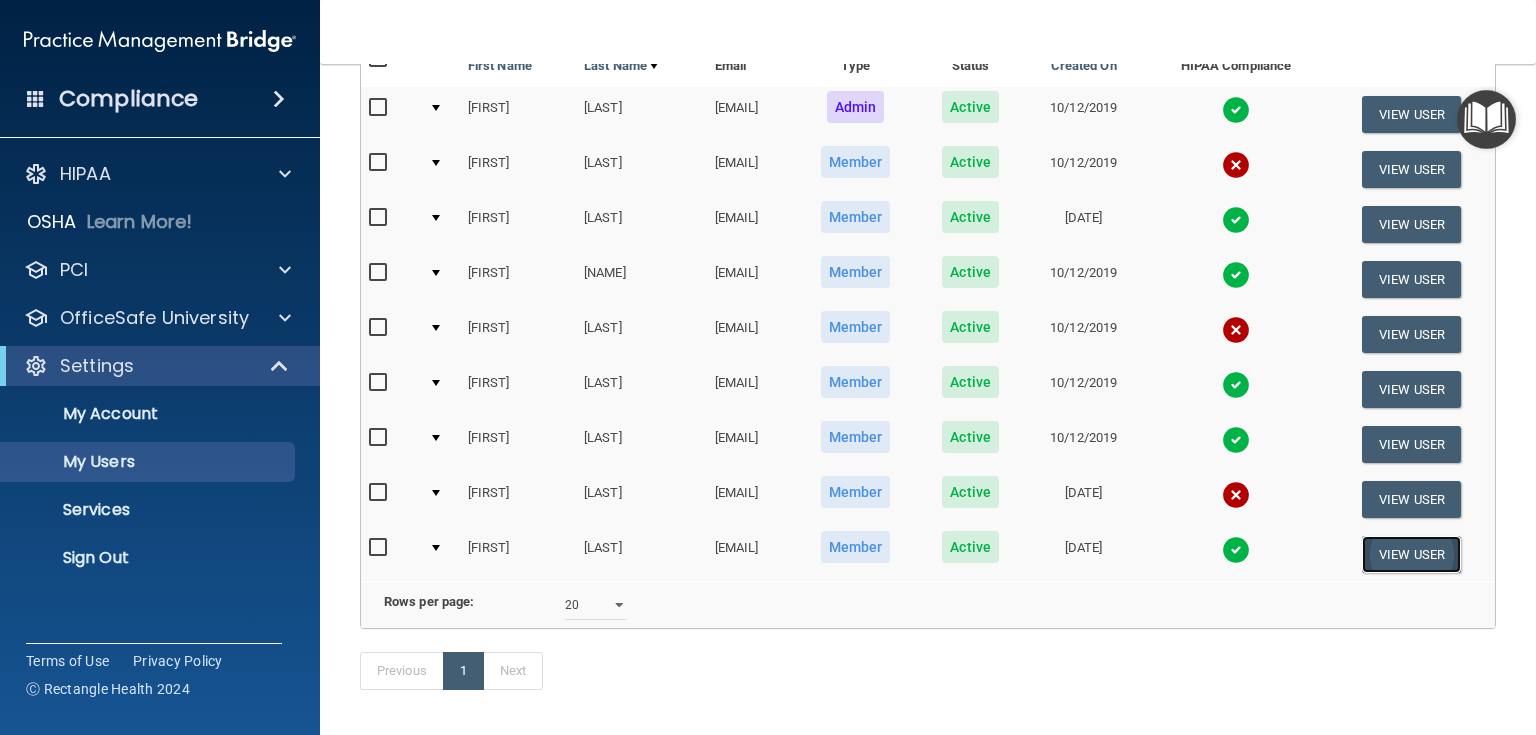 click on "View User" at bounding box center (1411, 554) 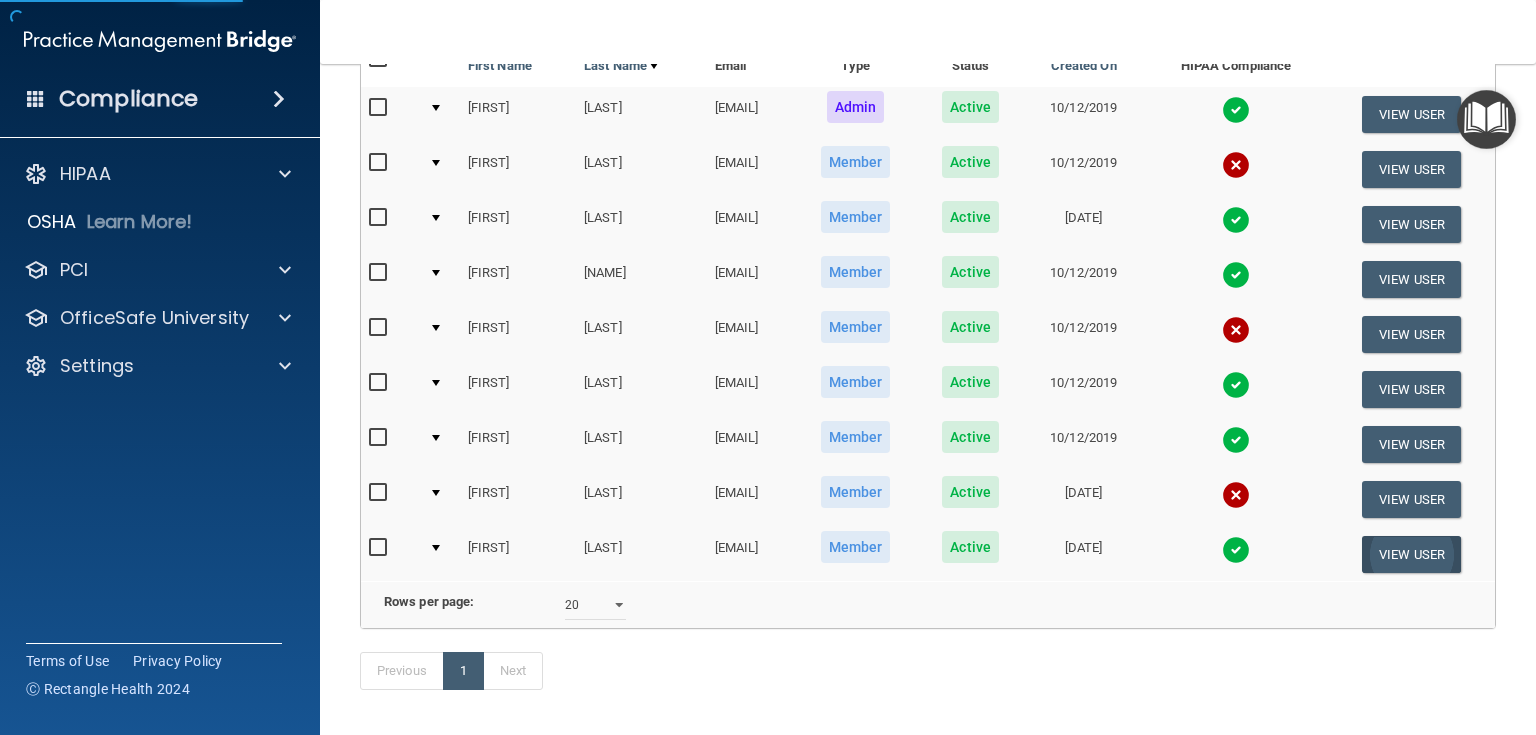 scroll, scrollTop: 0, scrollLeft: 0, axis: both 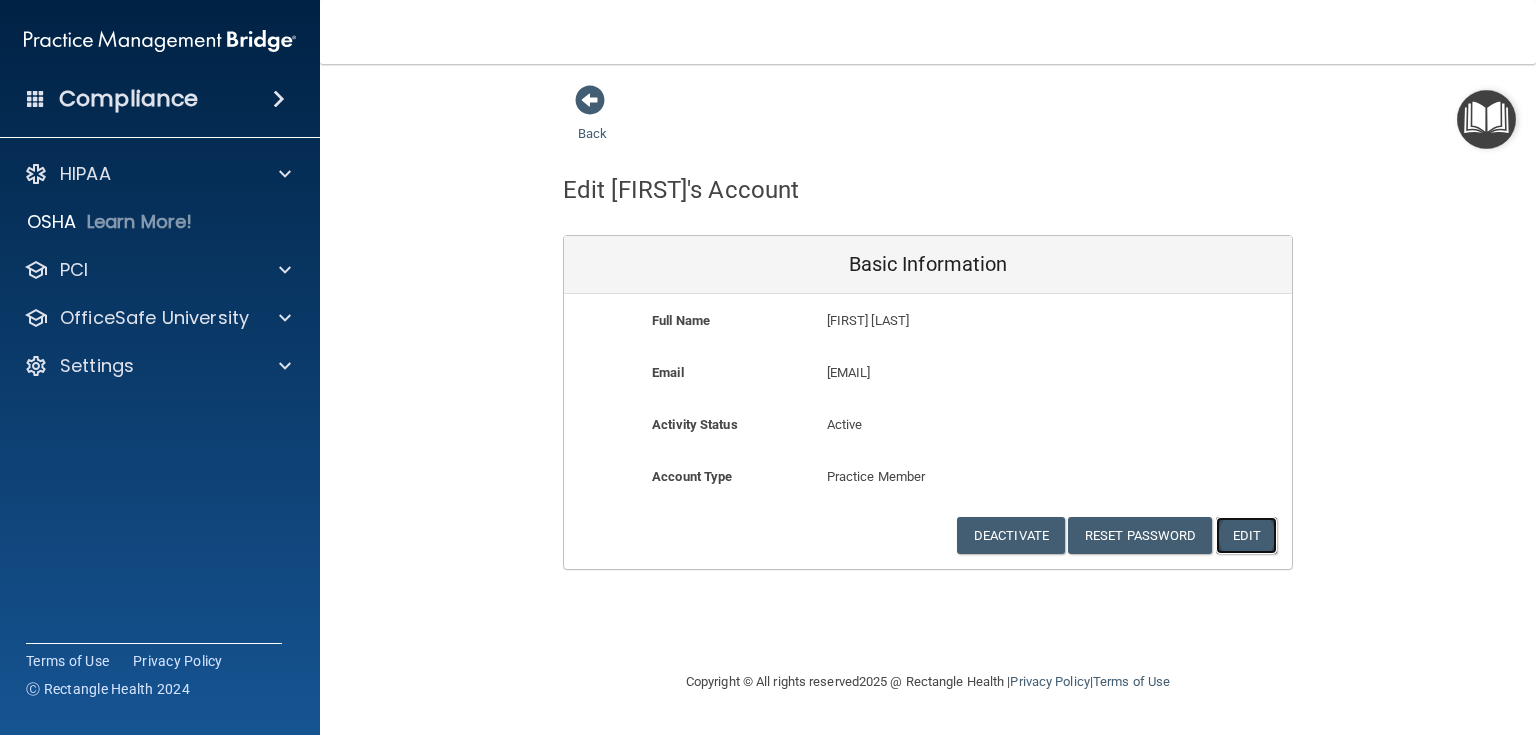 click on "Edit" at bounding box center [1246, 535] 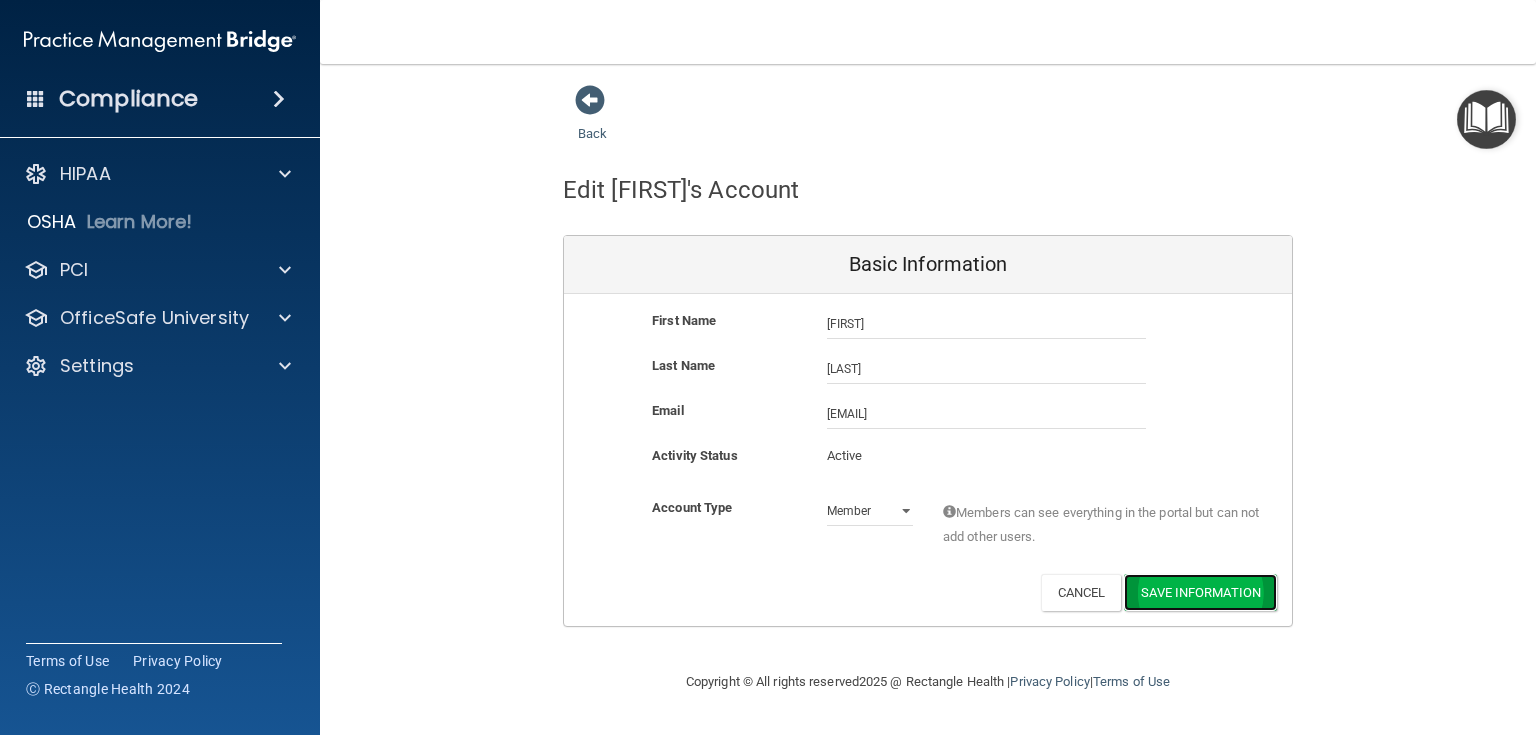click on "Save Information" at bounding box center (1200, 592) 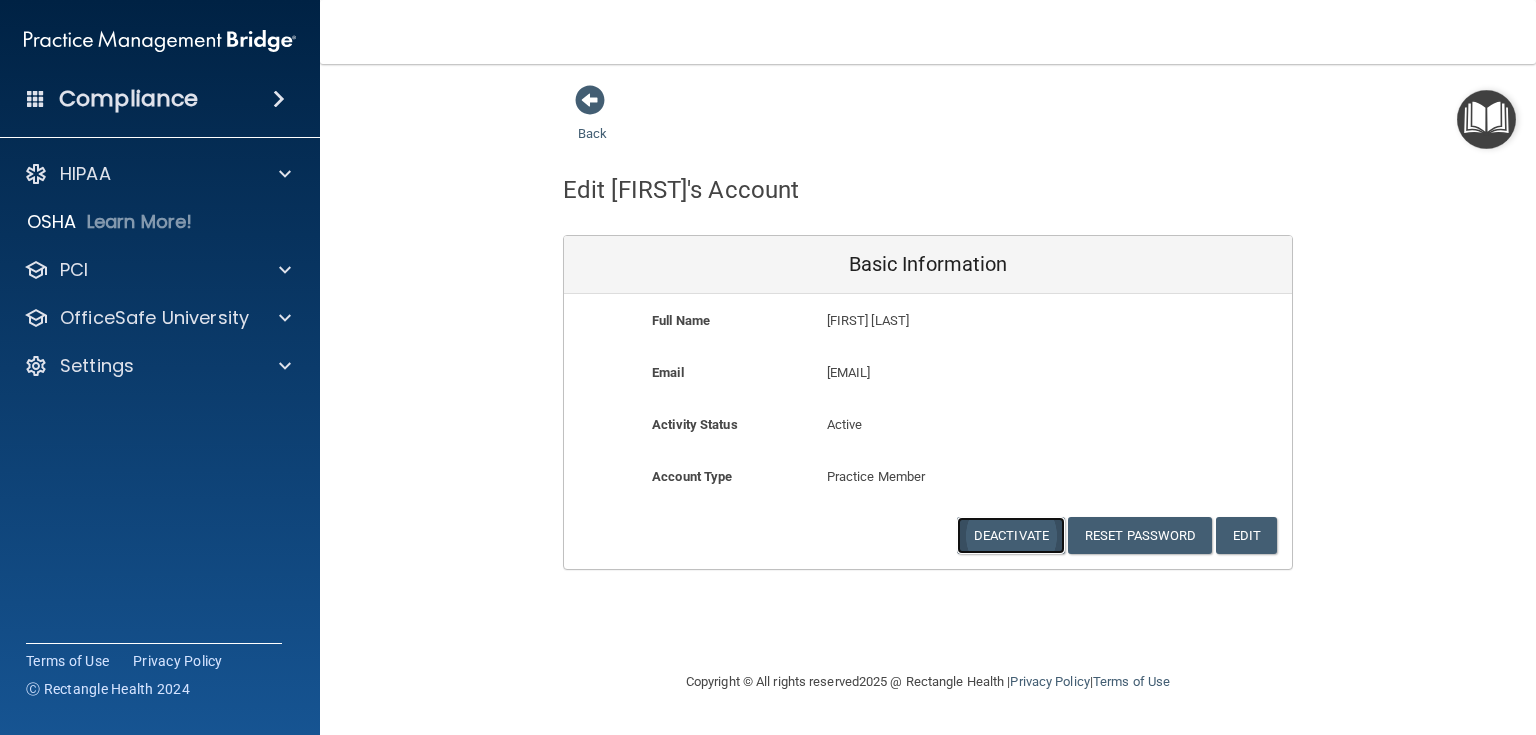 click on "Deactivate" at bounding box center [1011, 535] 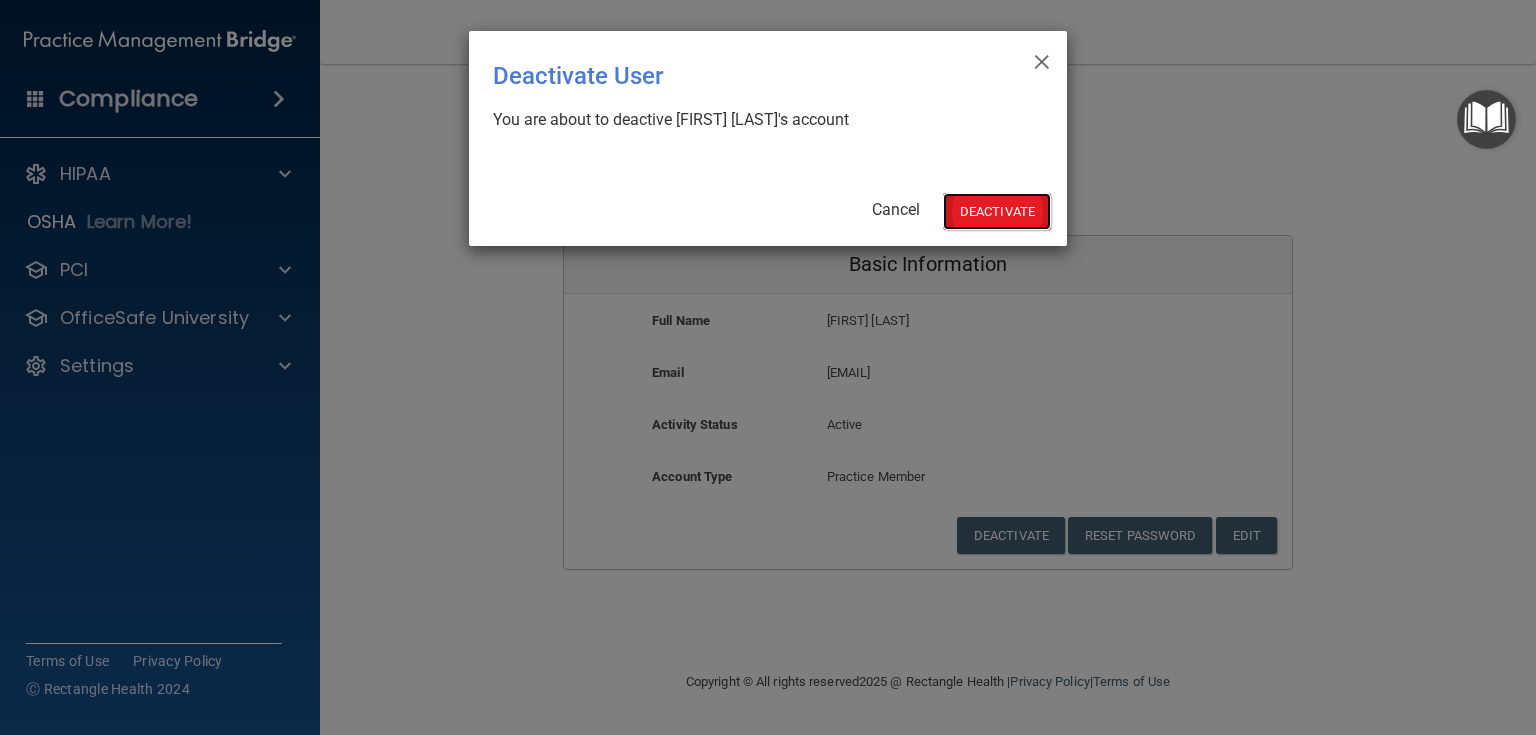 click on "Deactivate" at bounding box center (997, 211) 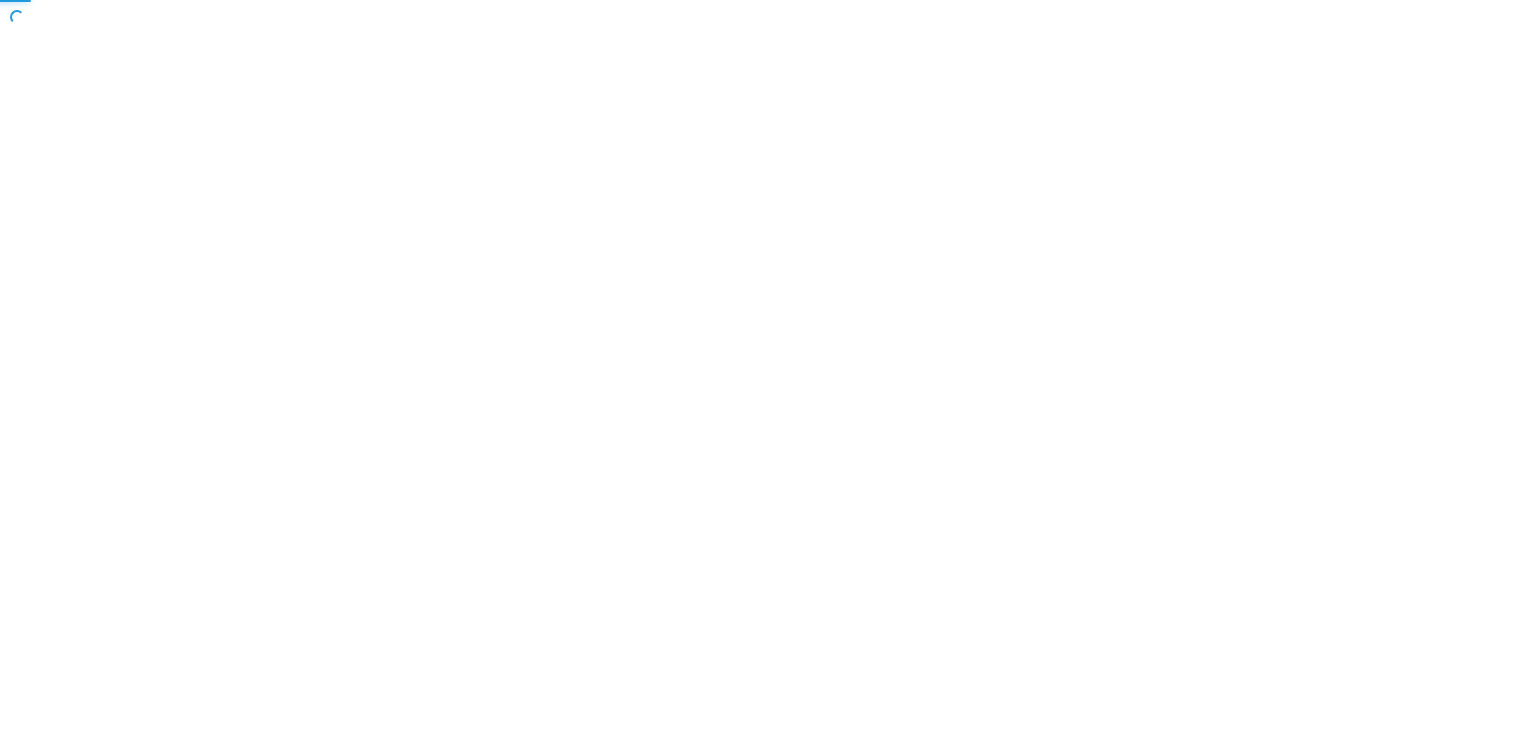 scroll, scrollTop: 0, scrollLeft: 0, axis: both 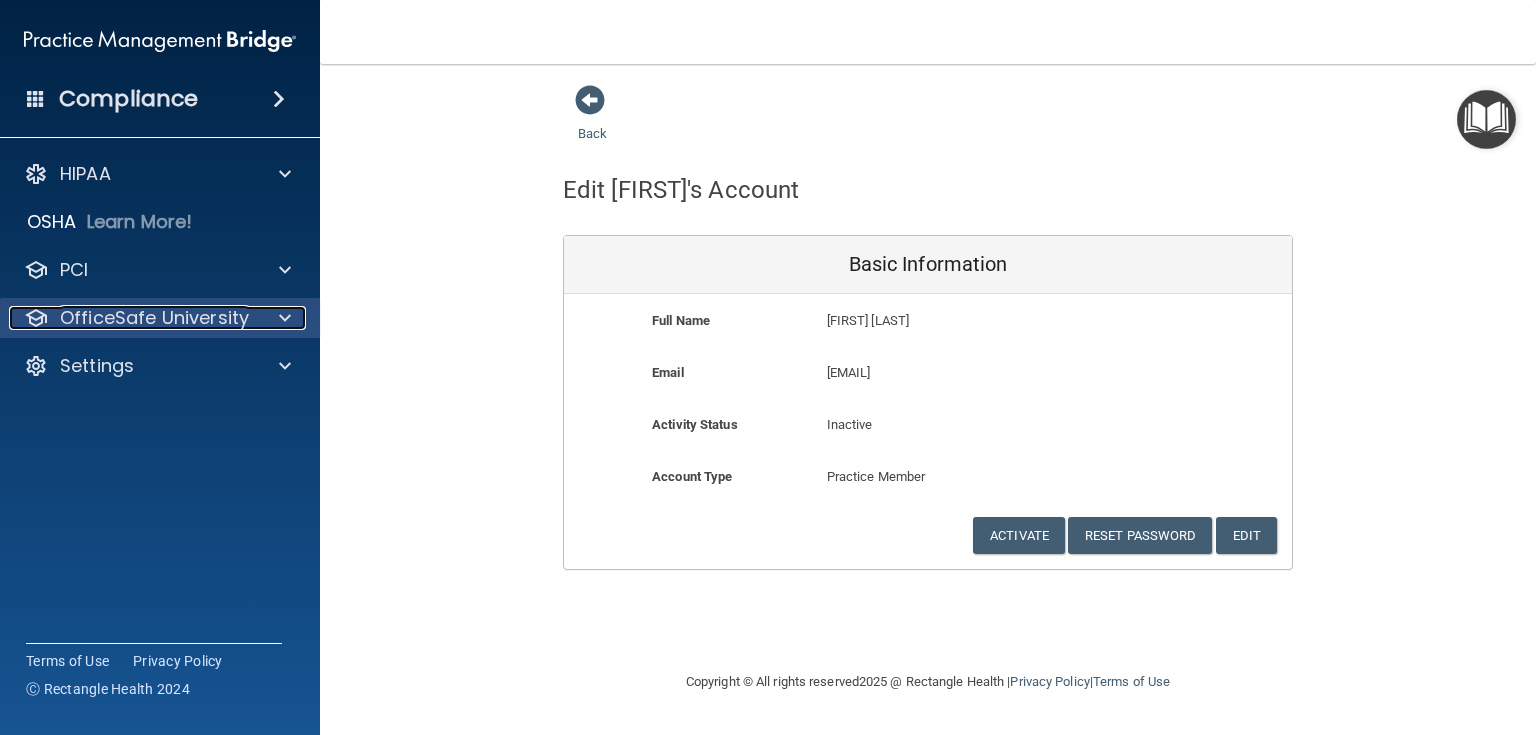 click at bounding box center [285, 318] 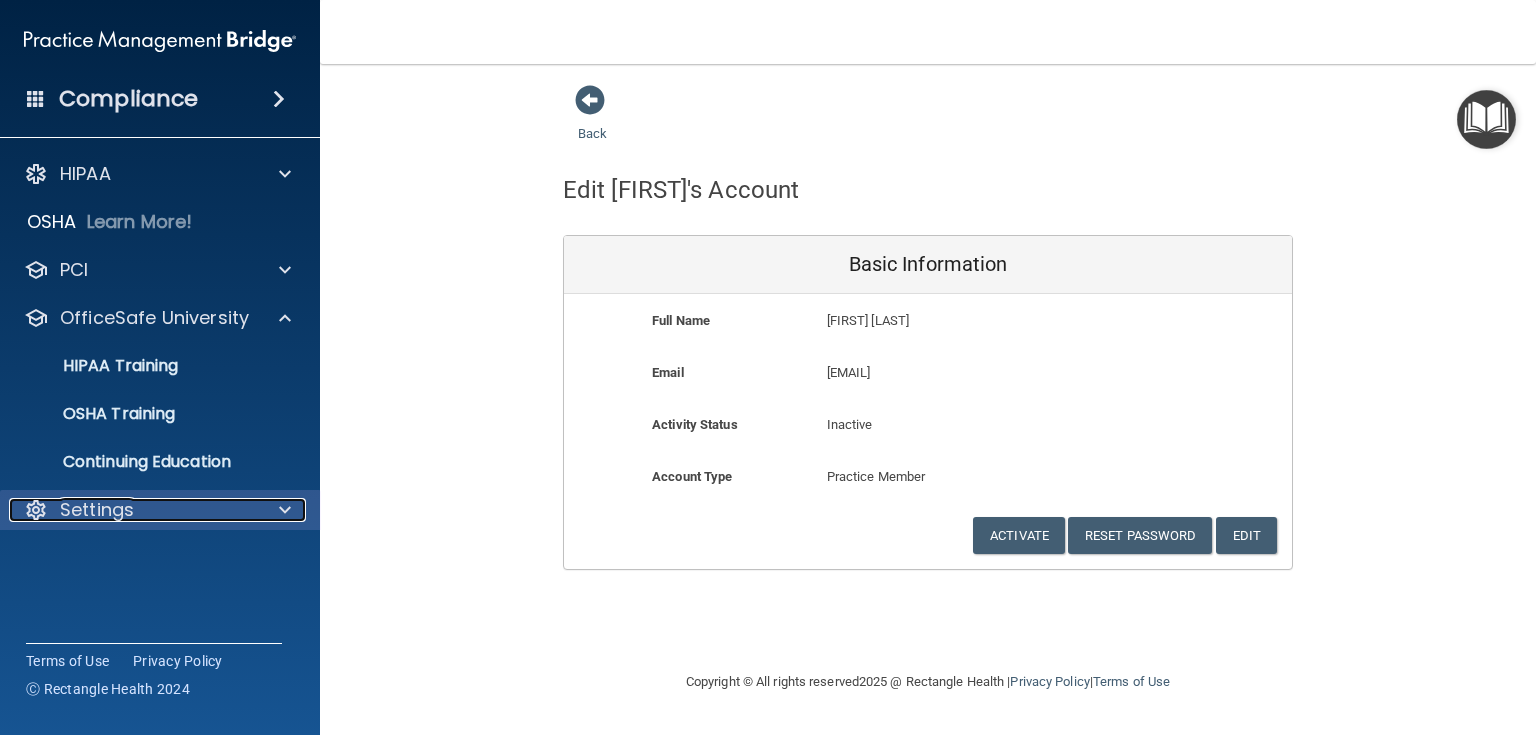 click at bounding box center [285, 510] 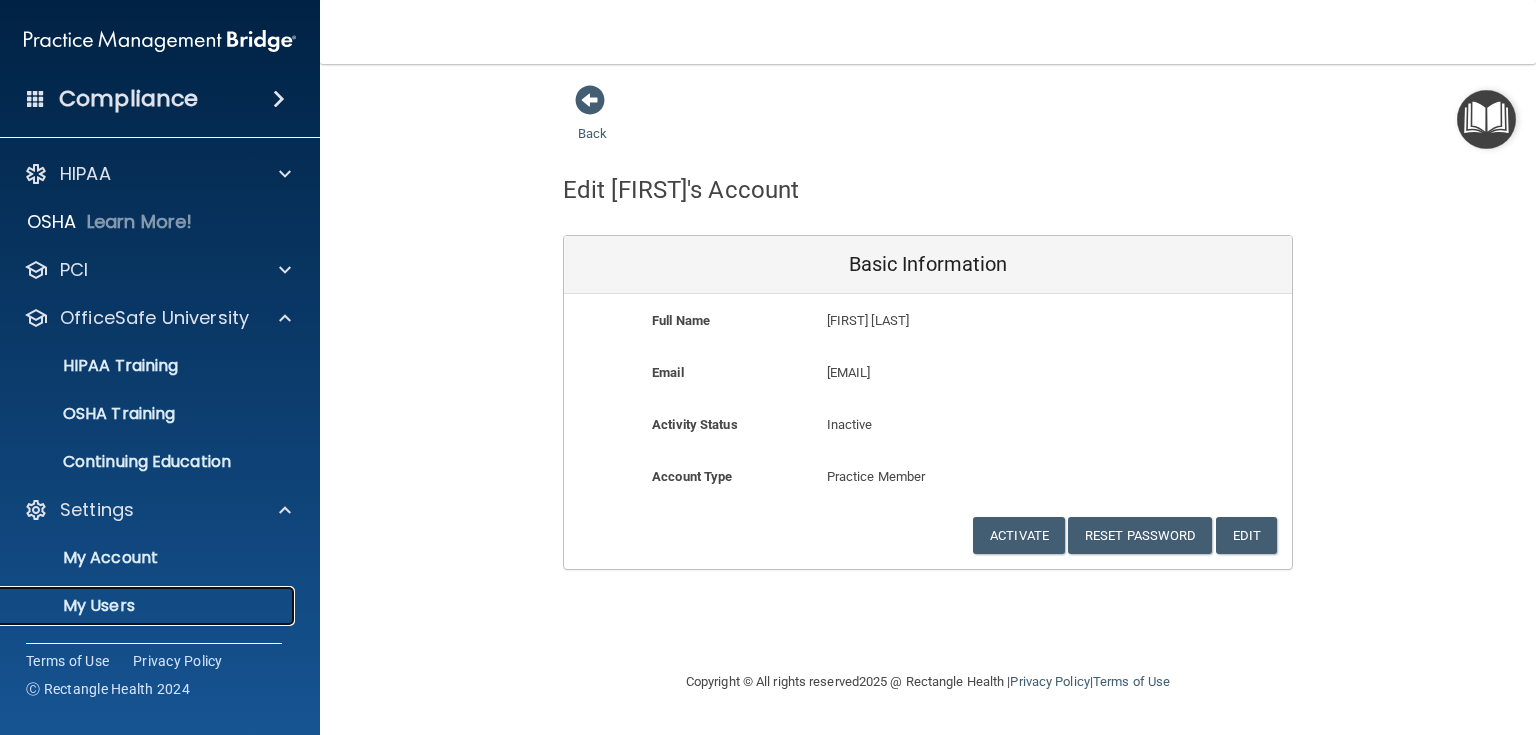 click on "My Users" at bounding box center (137, 606) 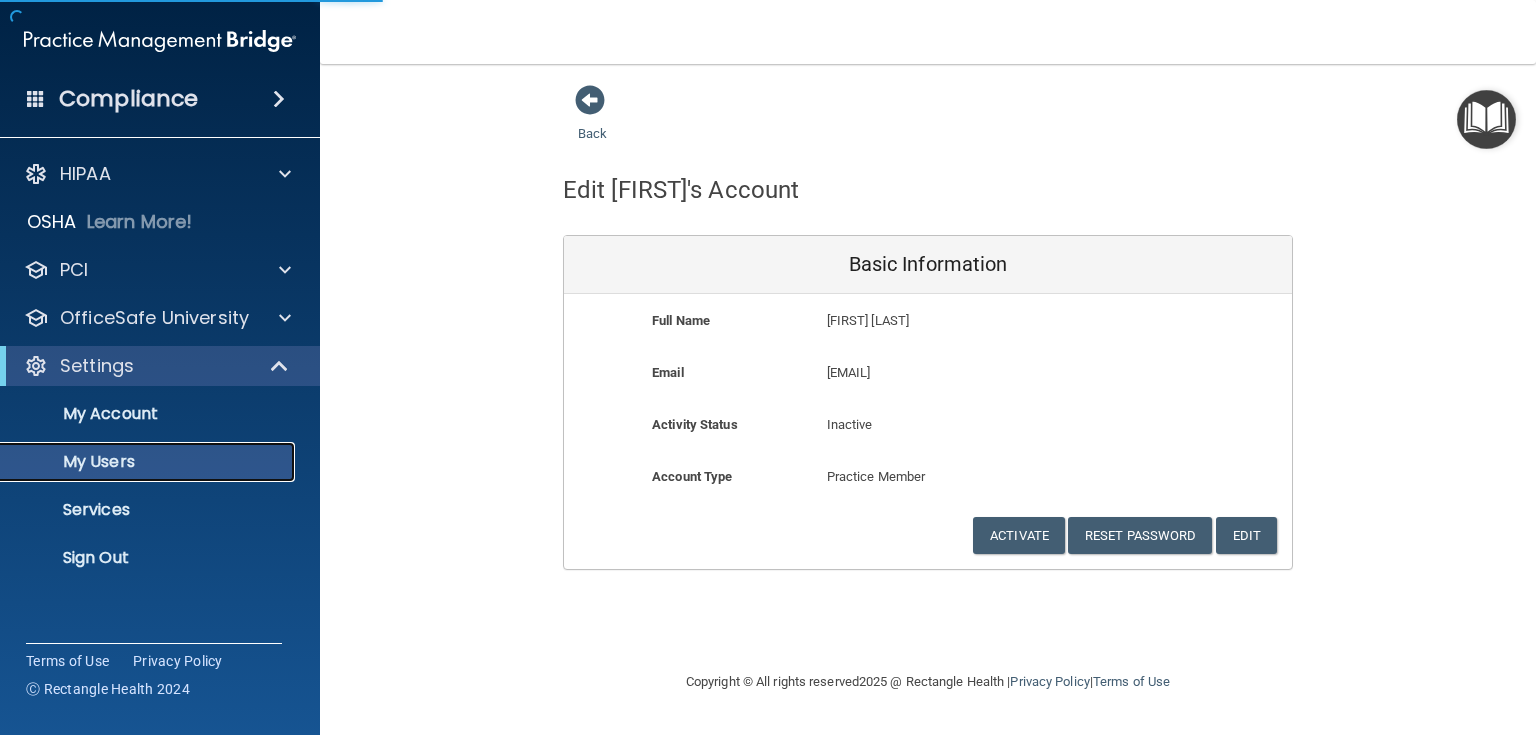 select on "20" 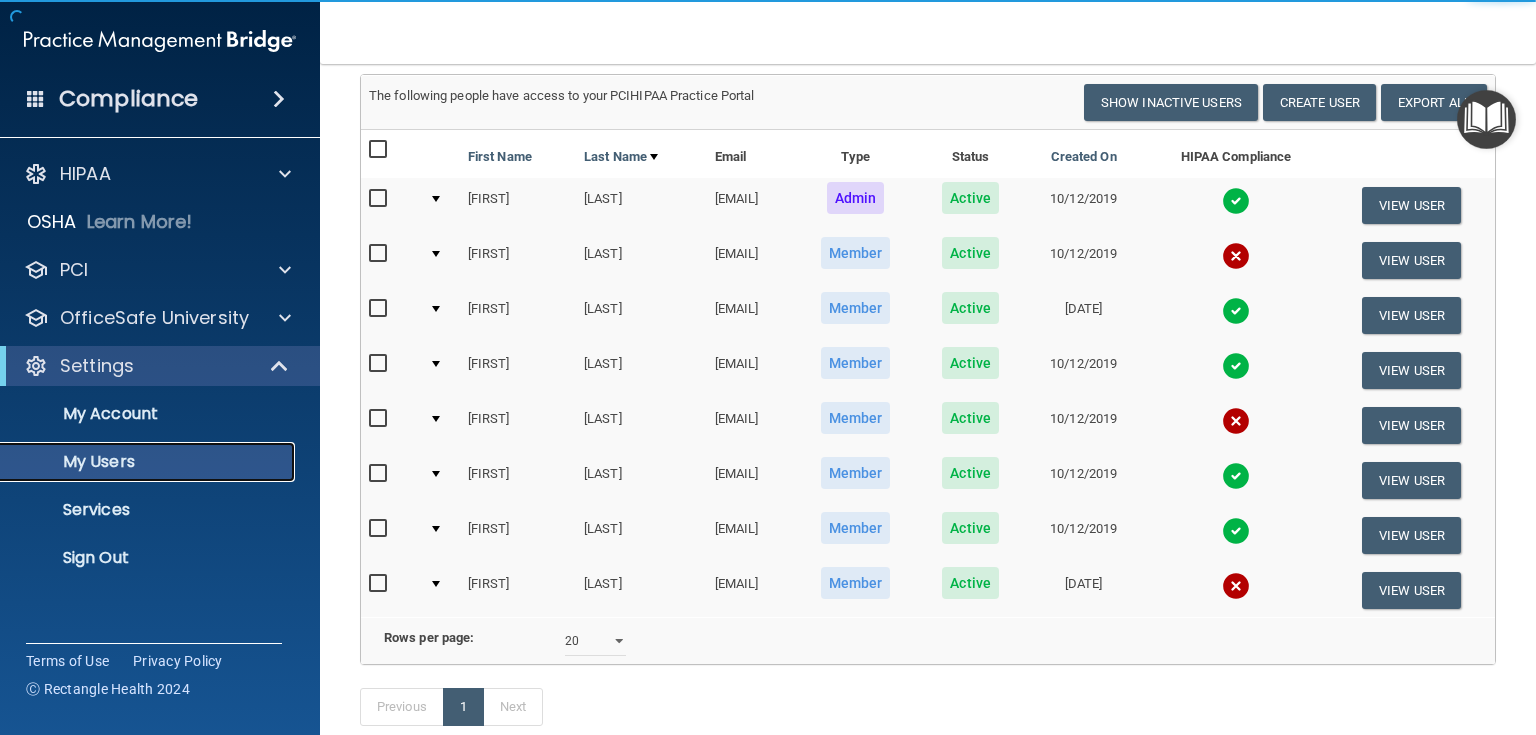 scroll, scrollTop: 160, scrollLeft: 0, axis: vertical 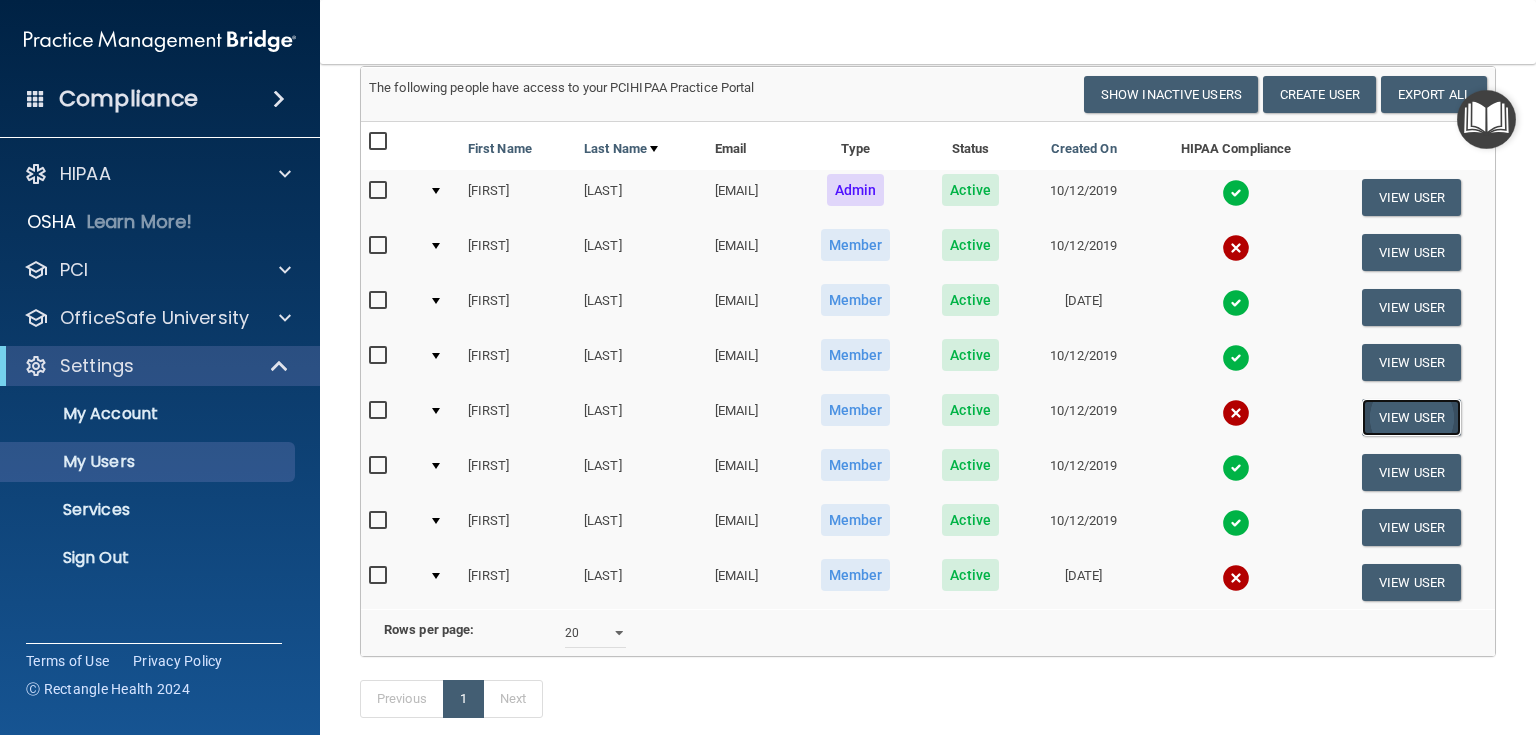 click on "View User" at bounding box center [1411, 417] 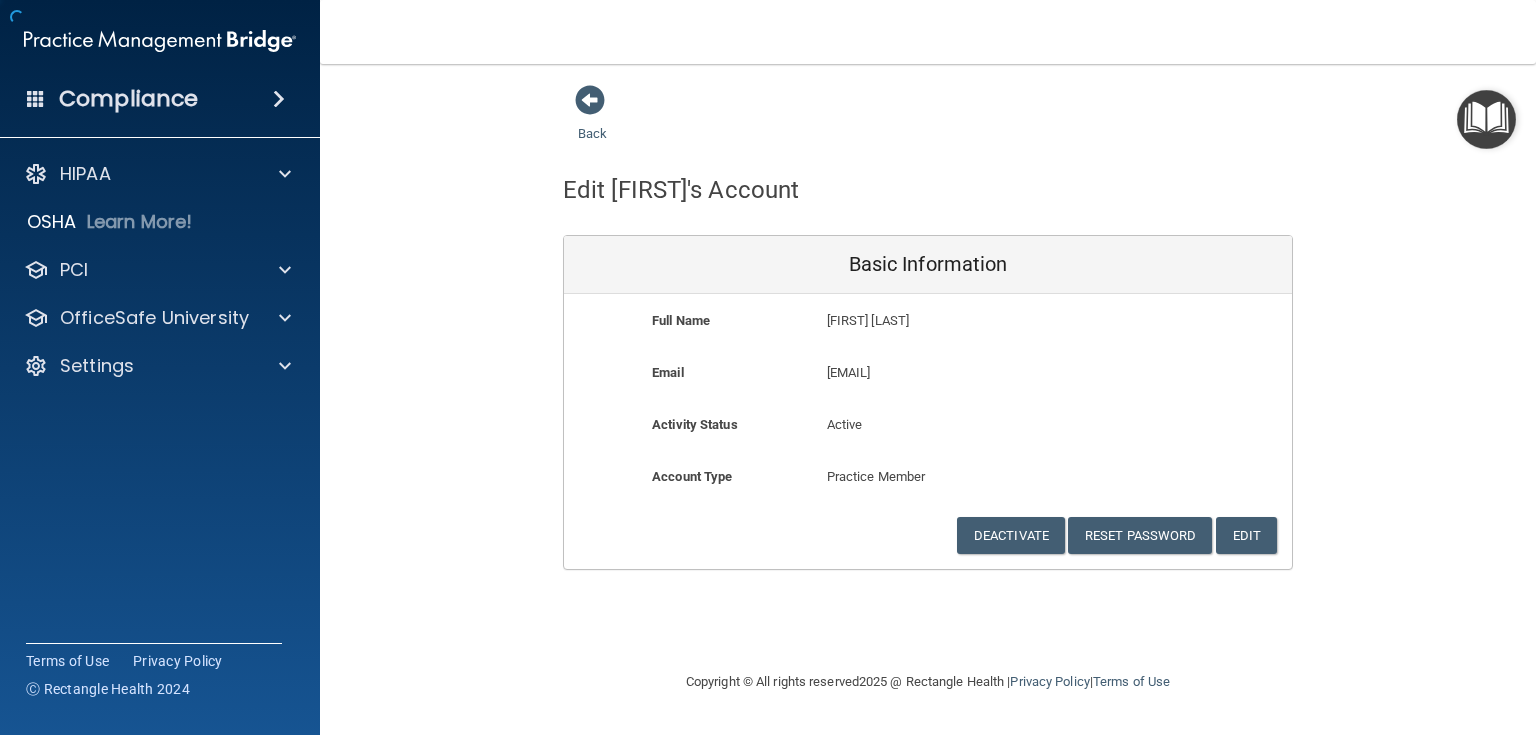 scroll, scrollTop: 0, scrollLeft: 0, axis: both 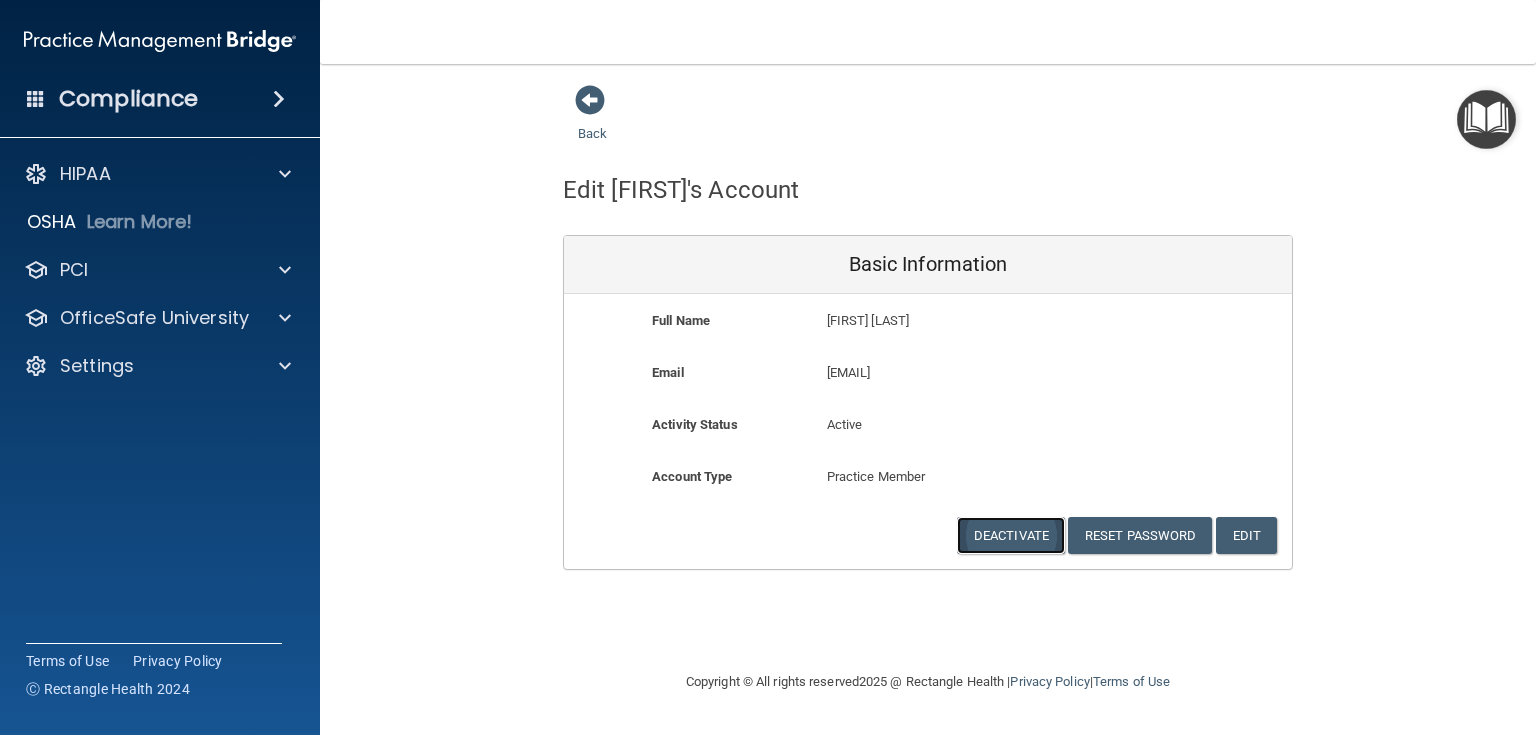 click on "Deactivate" at bounding box center (1011, 535) 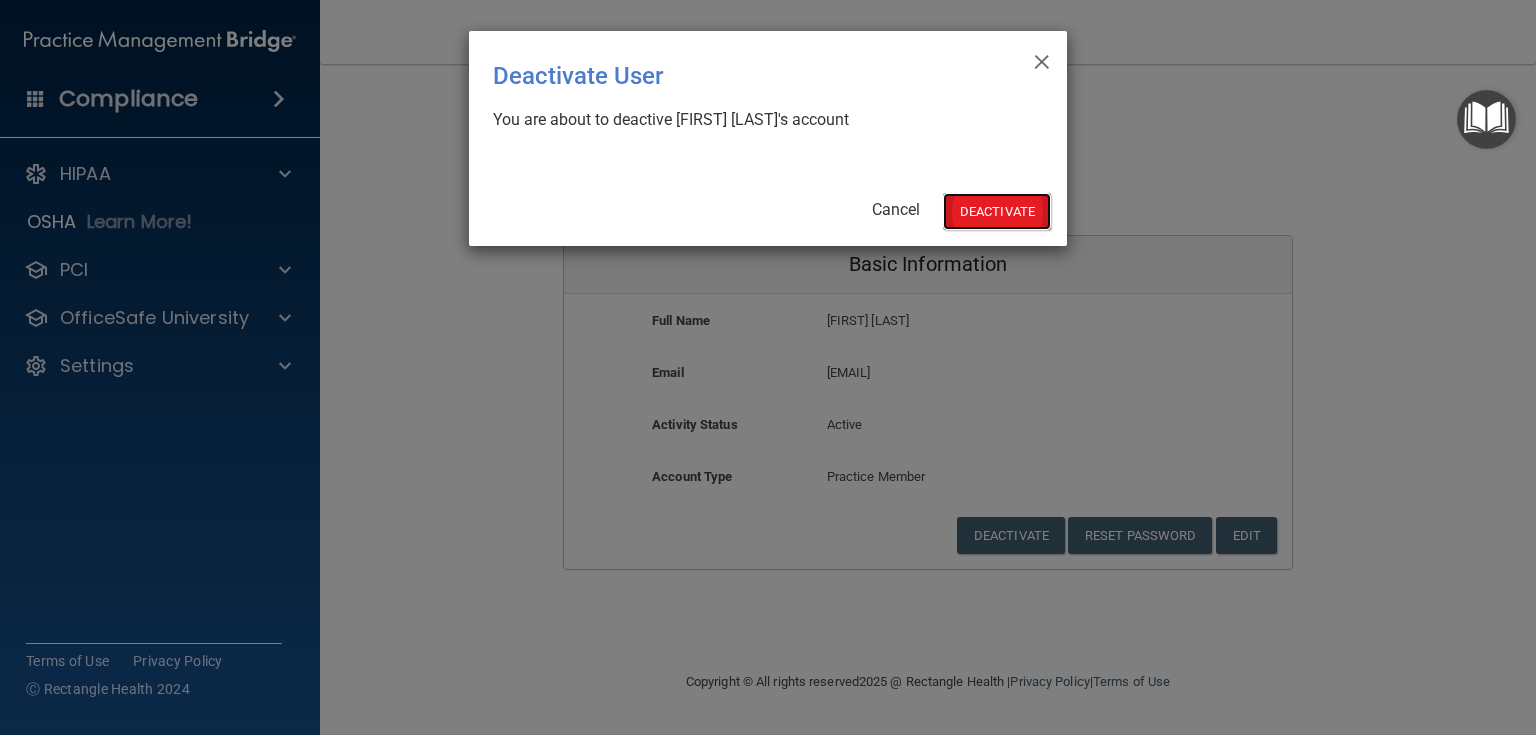 click on "Deactivate" at bounding box center (997, 211) 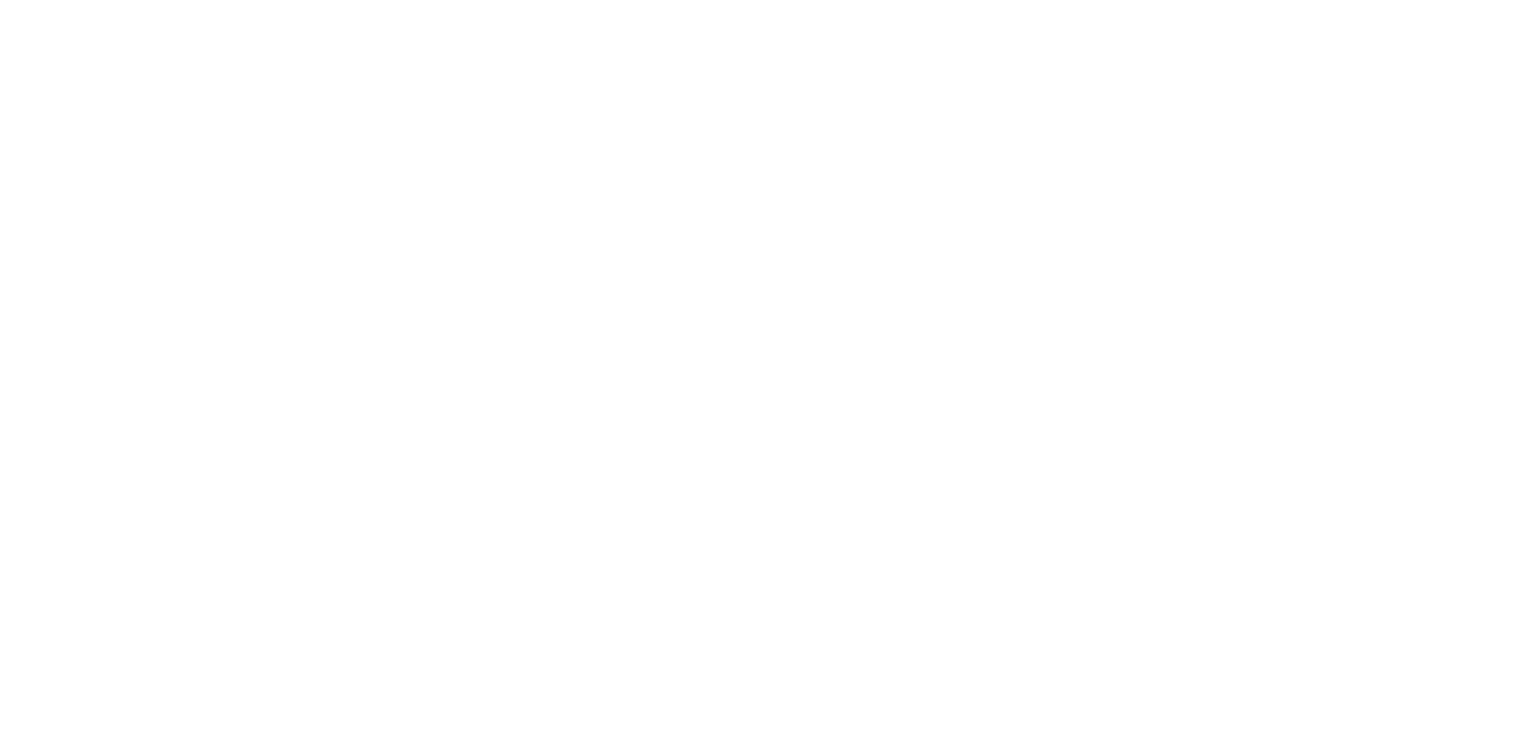scroll, scrollTop: 0, scrollLeft: 0, axis: both 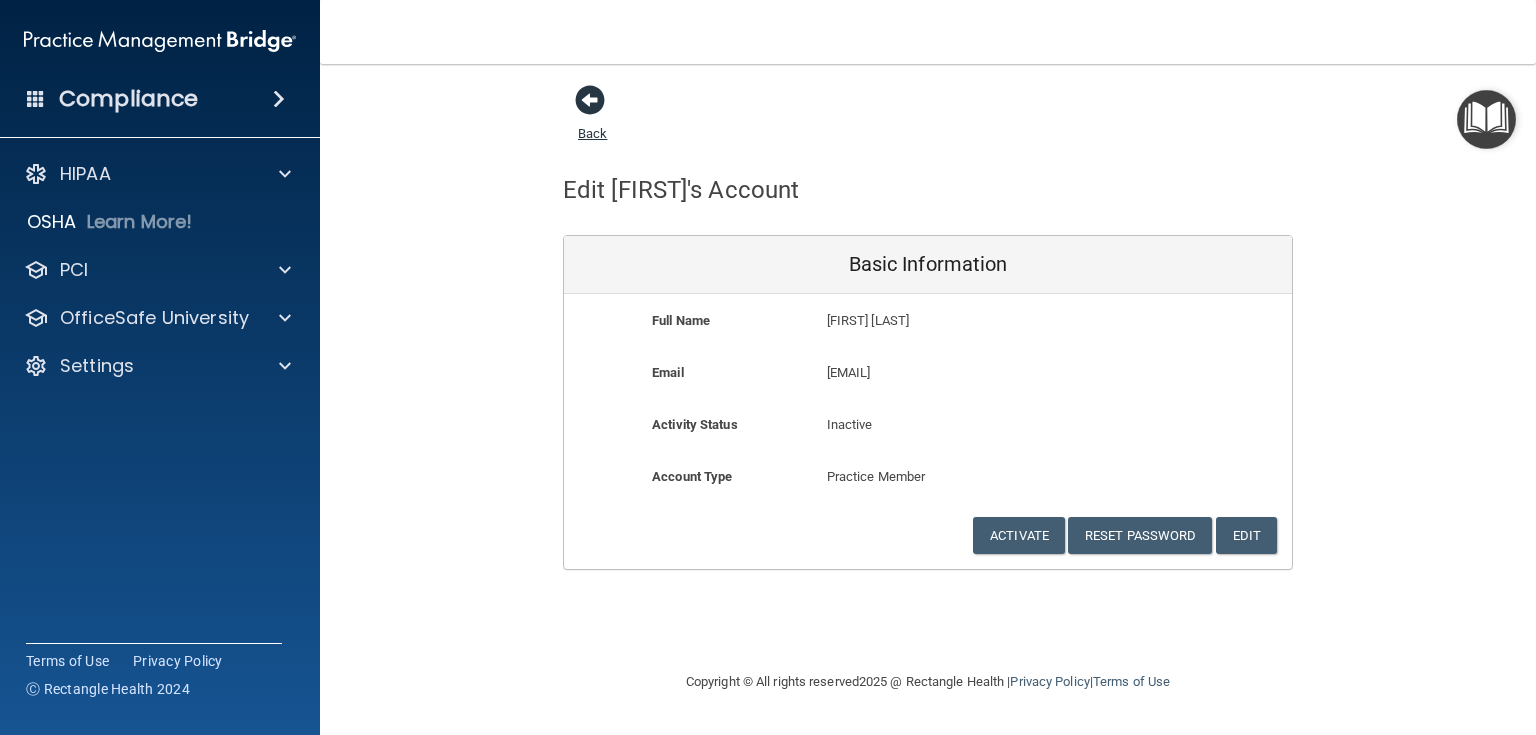click at bounding box center [590, 100] 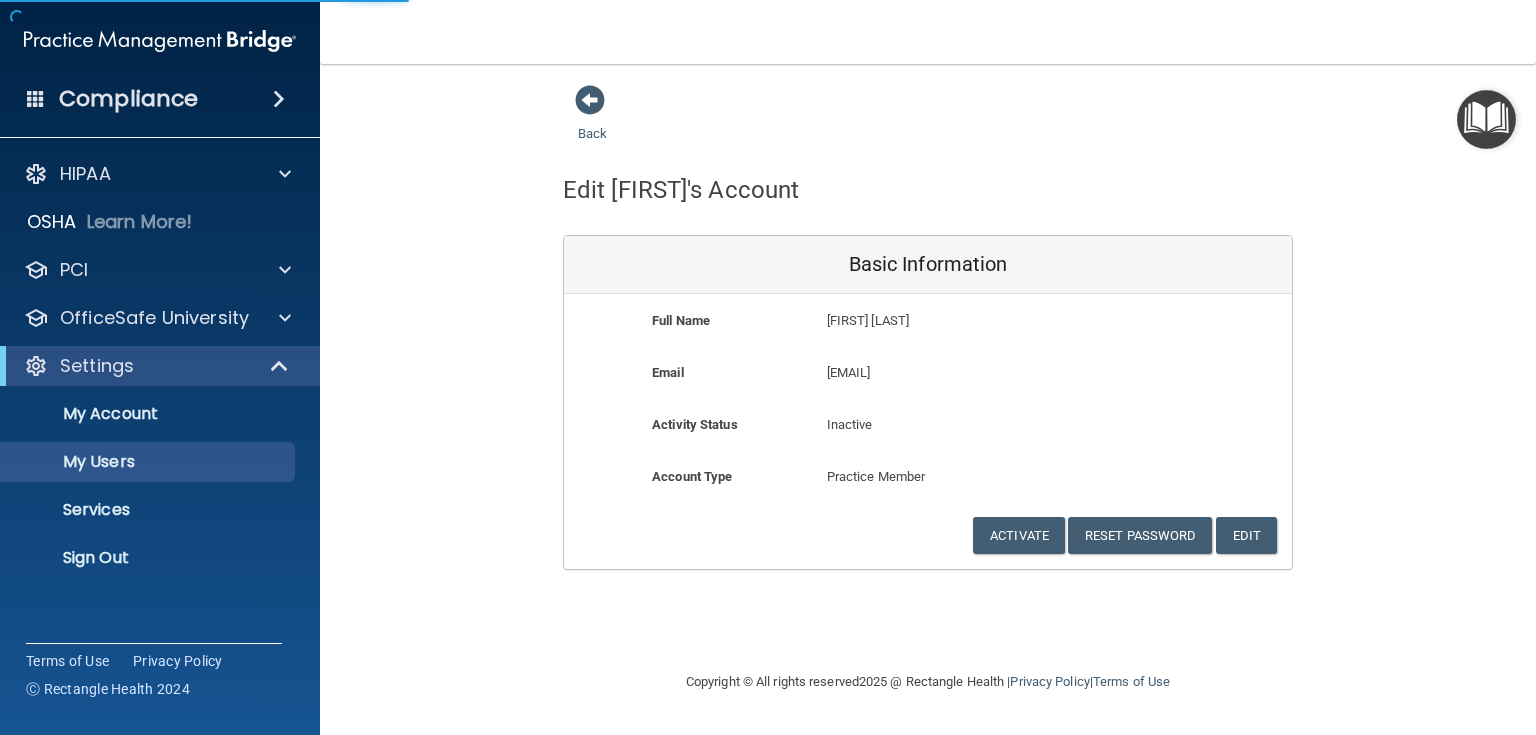 select on "20" 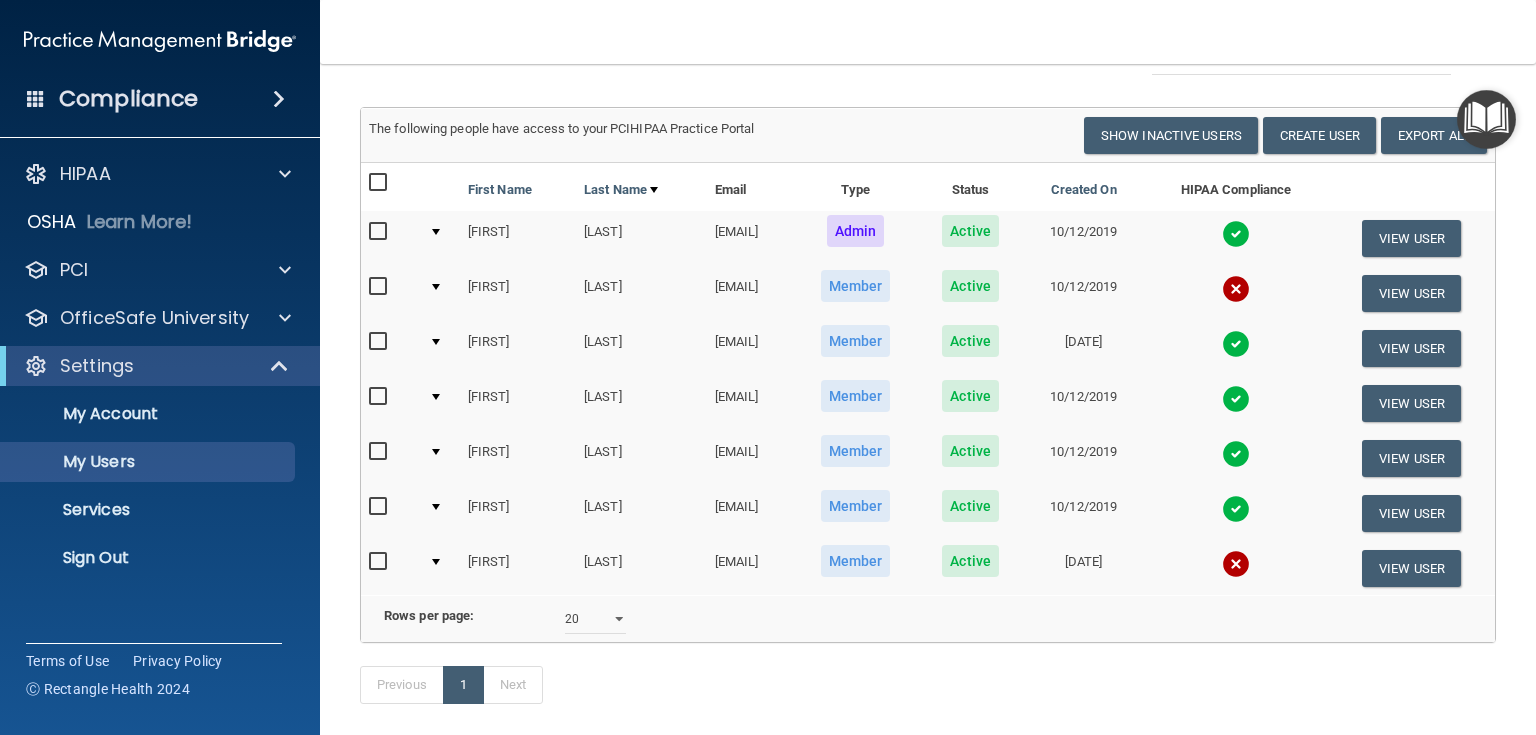 scroll, scrollTop: 160, scrollLeft: 0, axis: vertical 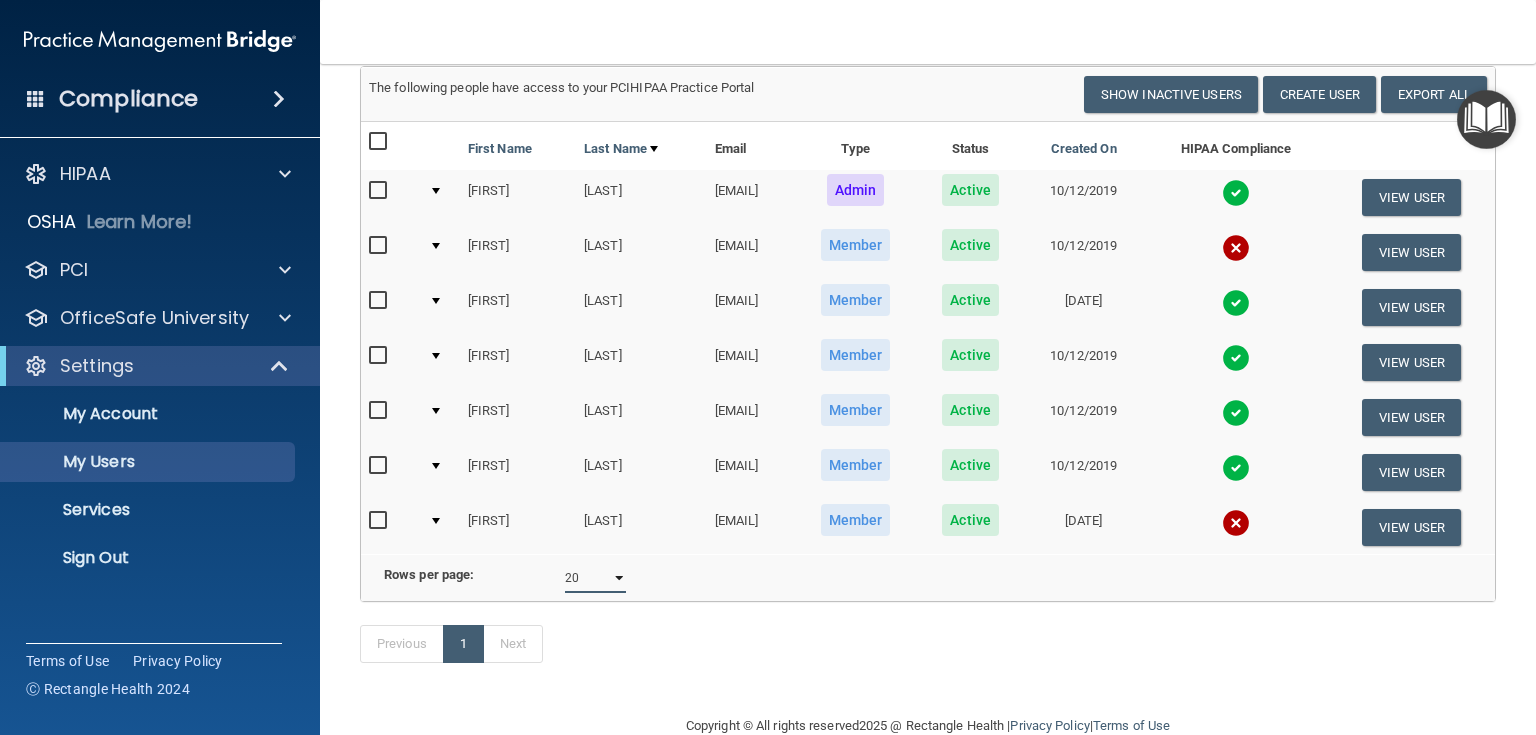 click on "10  20  30  40  all" at bounding box center (595, 578) 